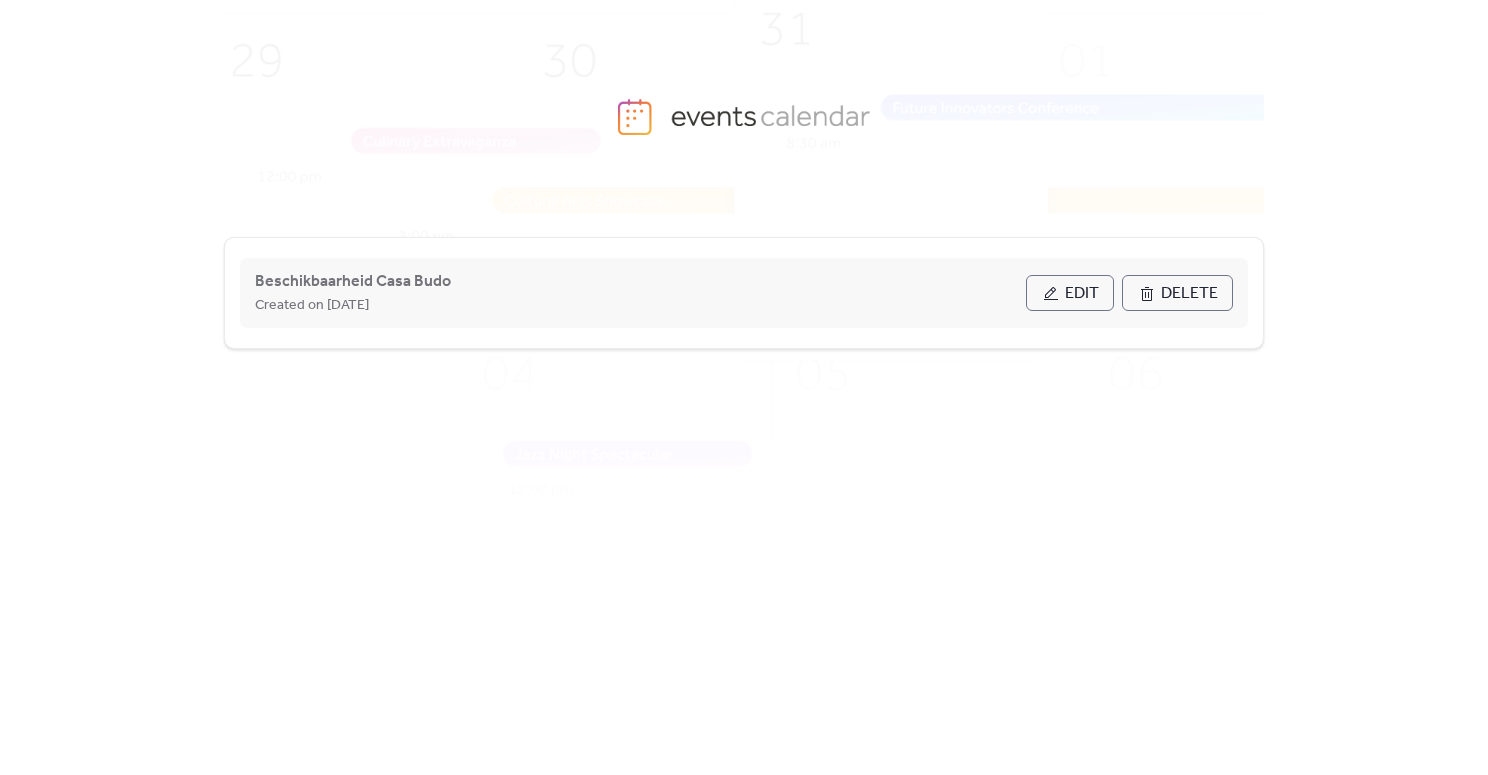 scroll, scrollTop: 0, scrollLeft: 0, axis: both 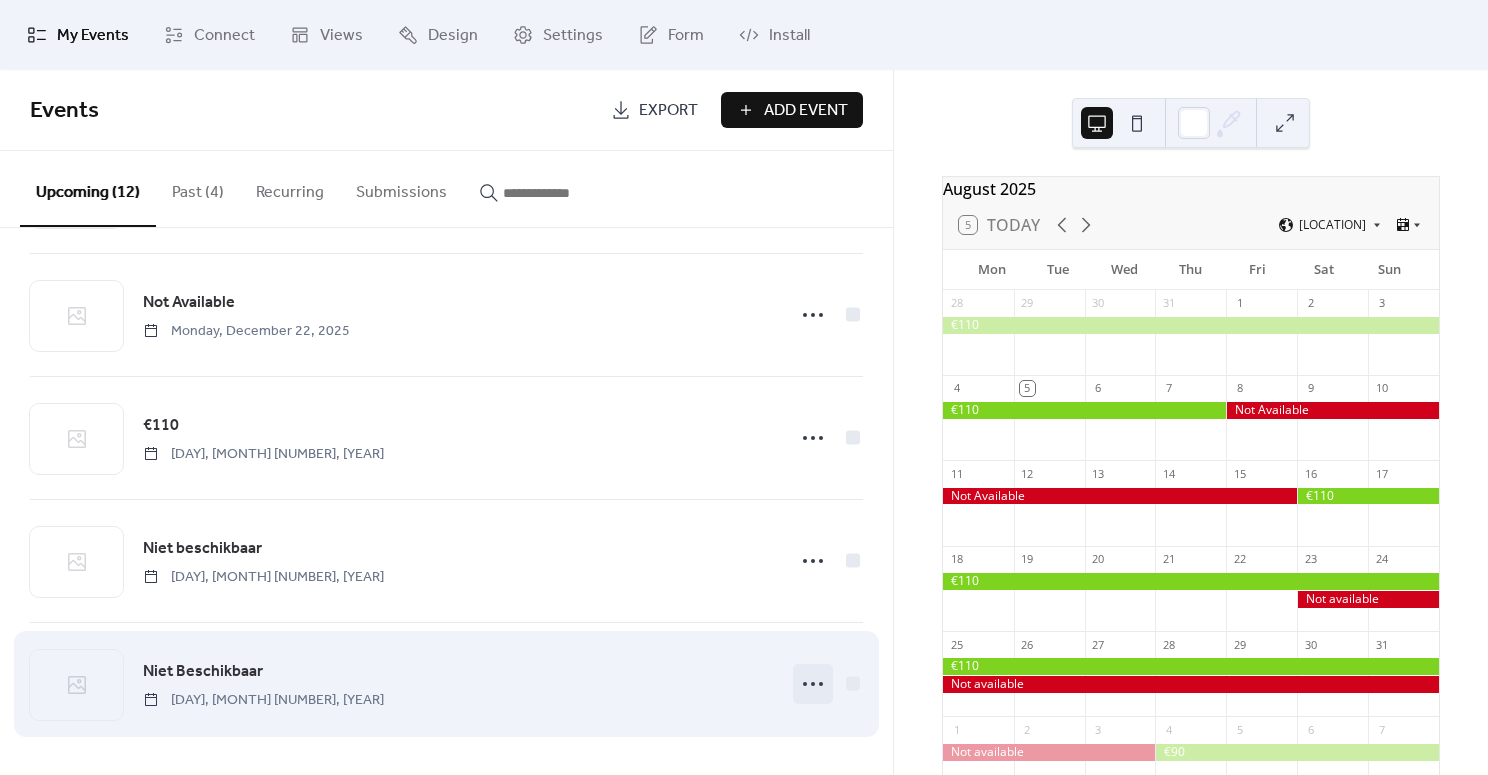 click 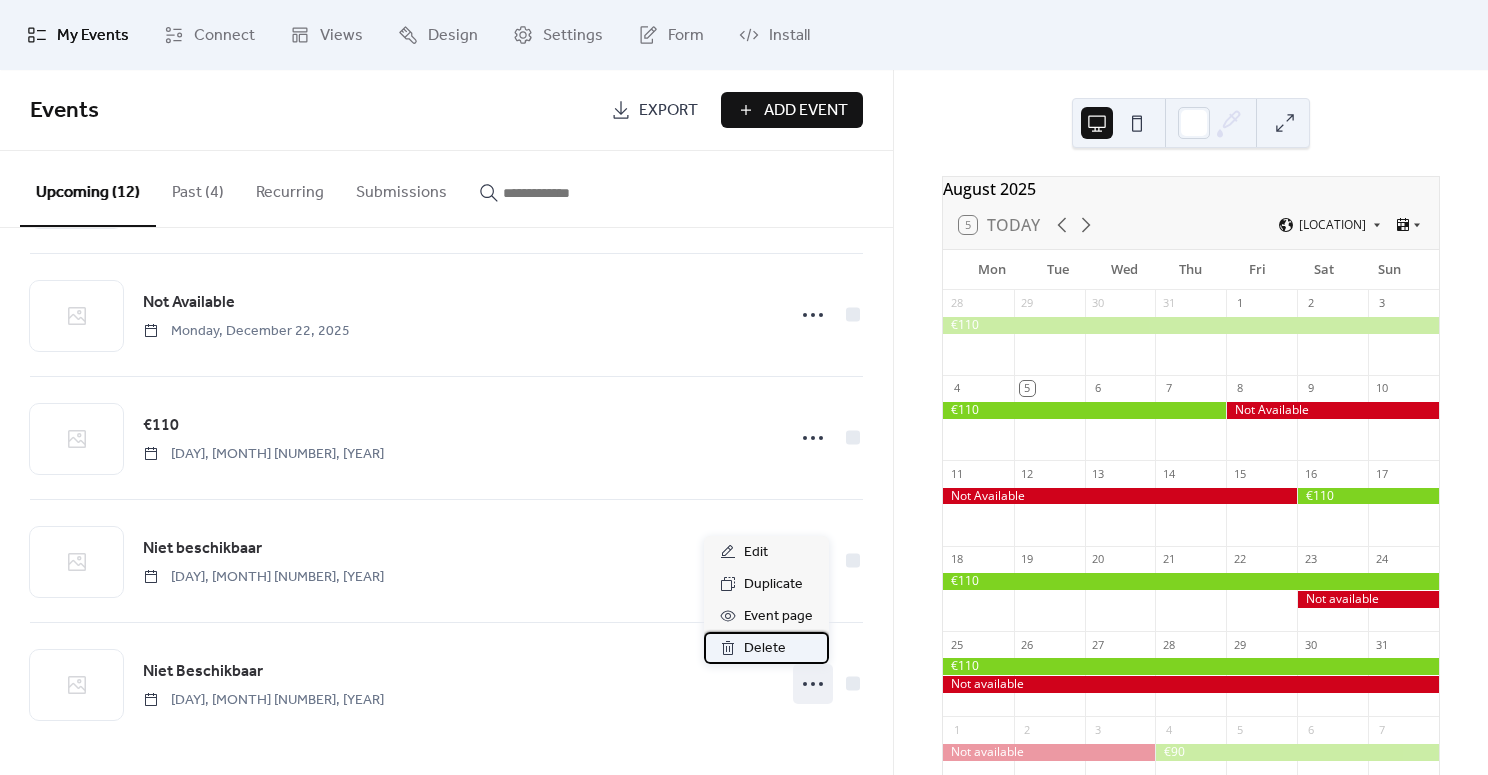 click on "Delete" at bounding box center [765, 649] 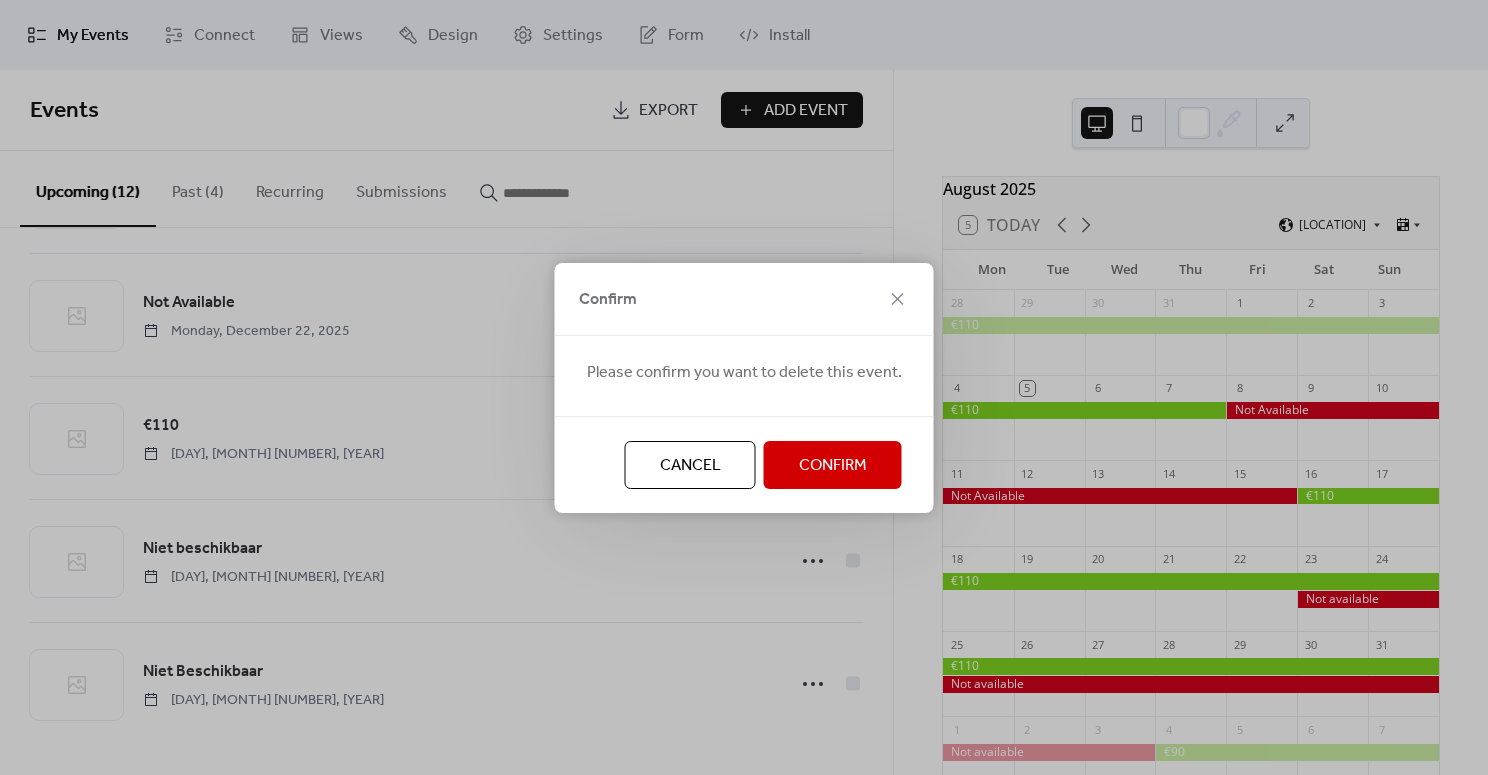 click on "Confirm" at bounding box center [833, 466] 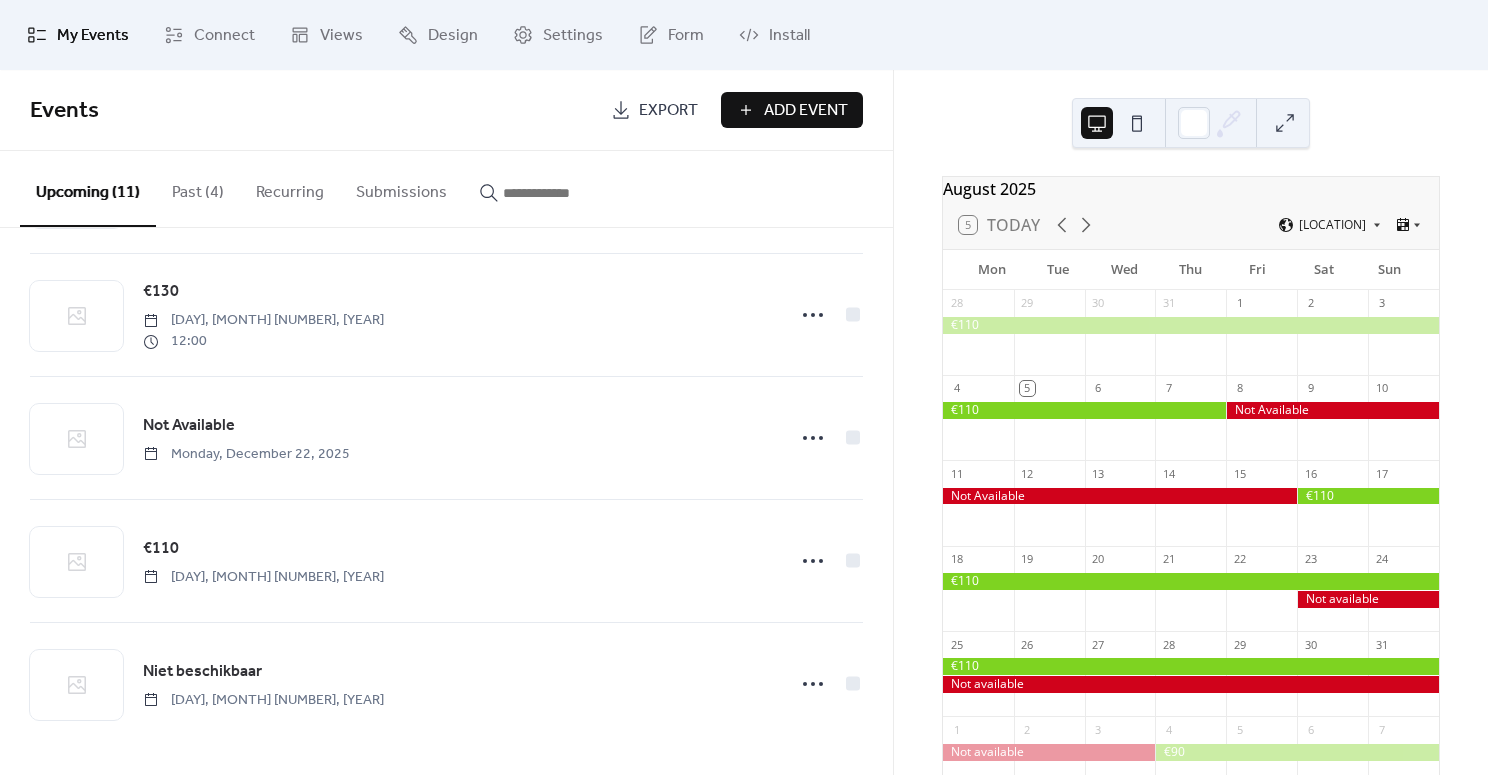 scroll, scrollTop: 867, scrollLeft: 0, axis: vertical 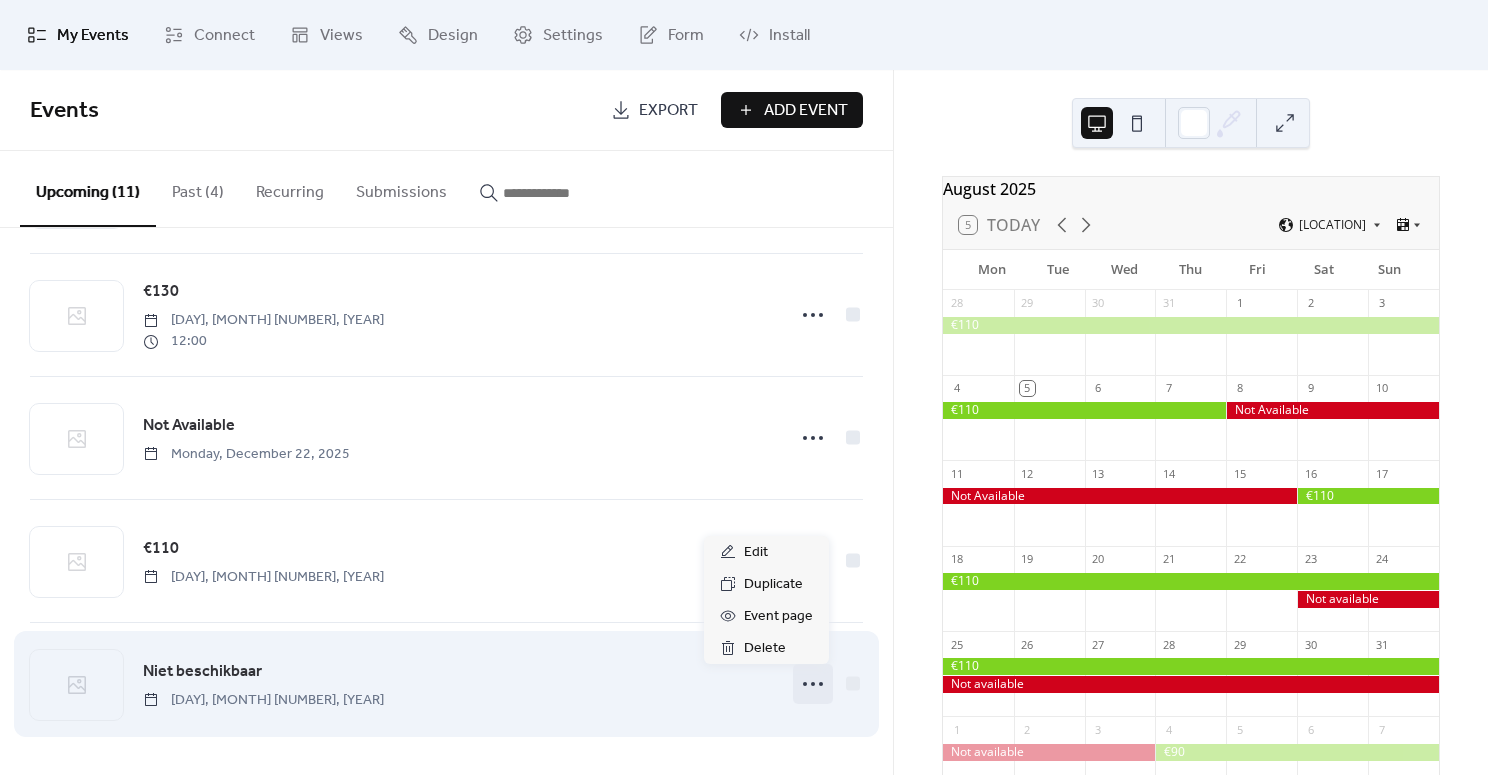click 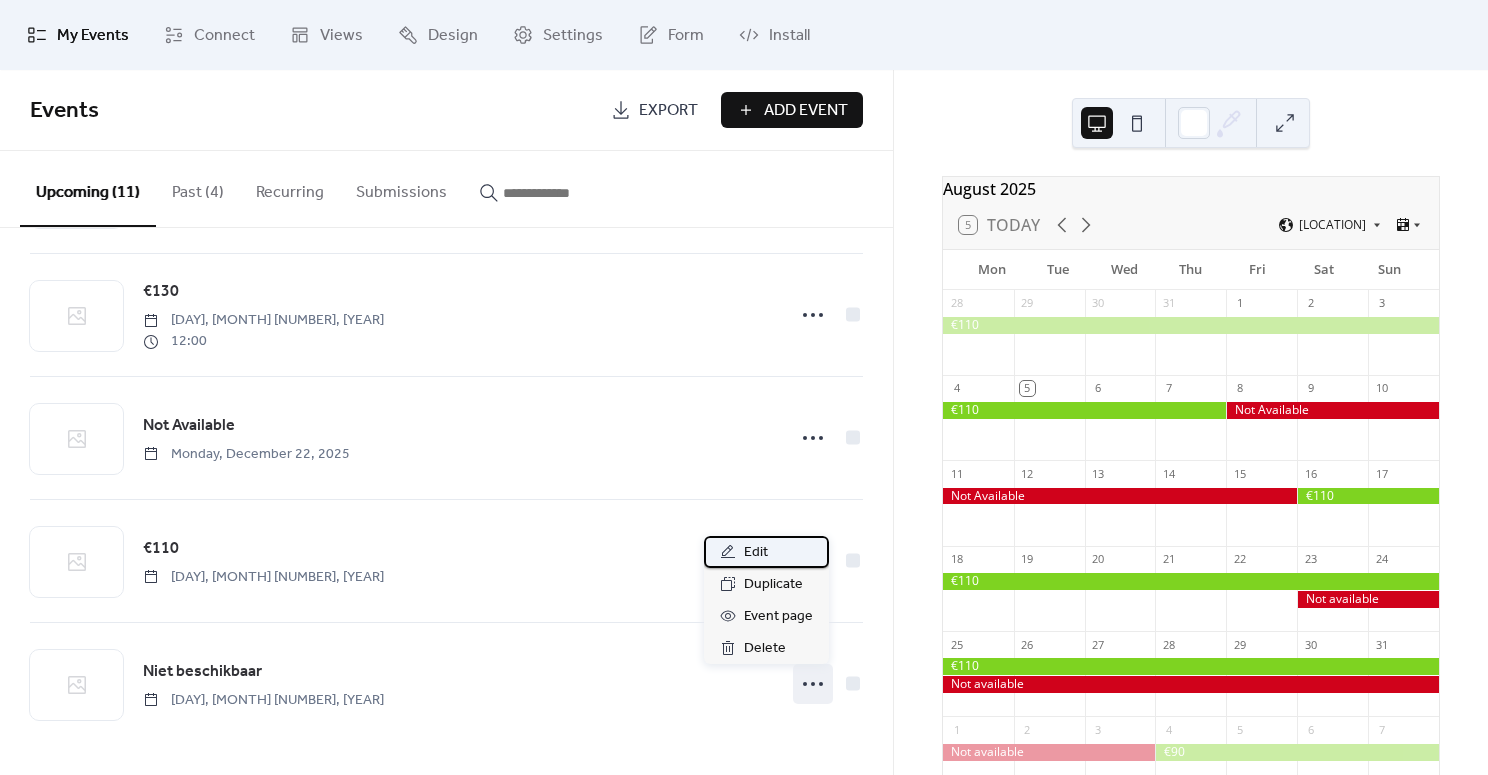 click on "Edit" at bounding box center [766, 552] 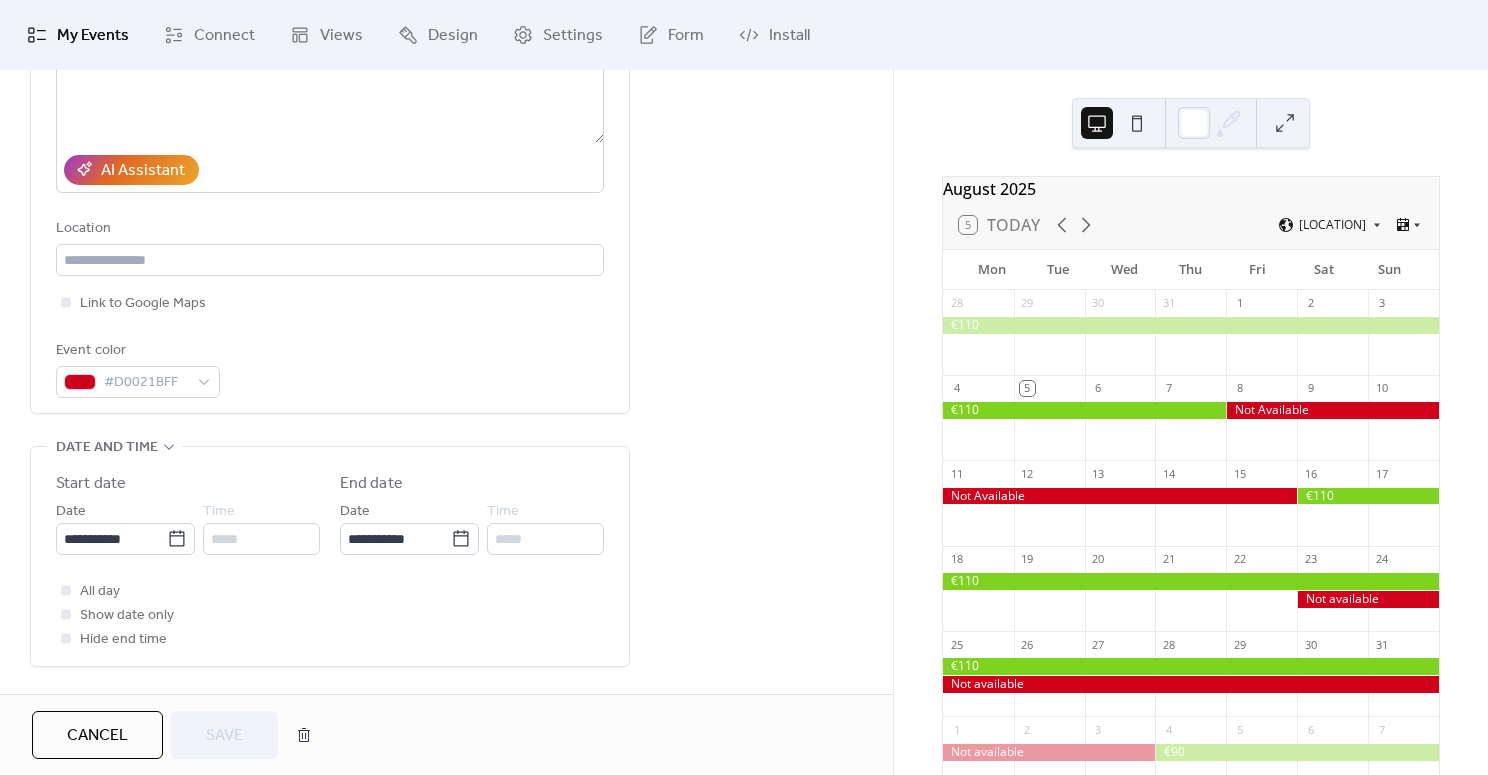 scroll, scrollTop: 176, scrollLeft: 0, axis: vertical 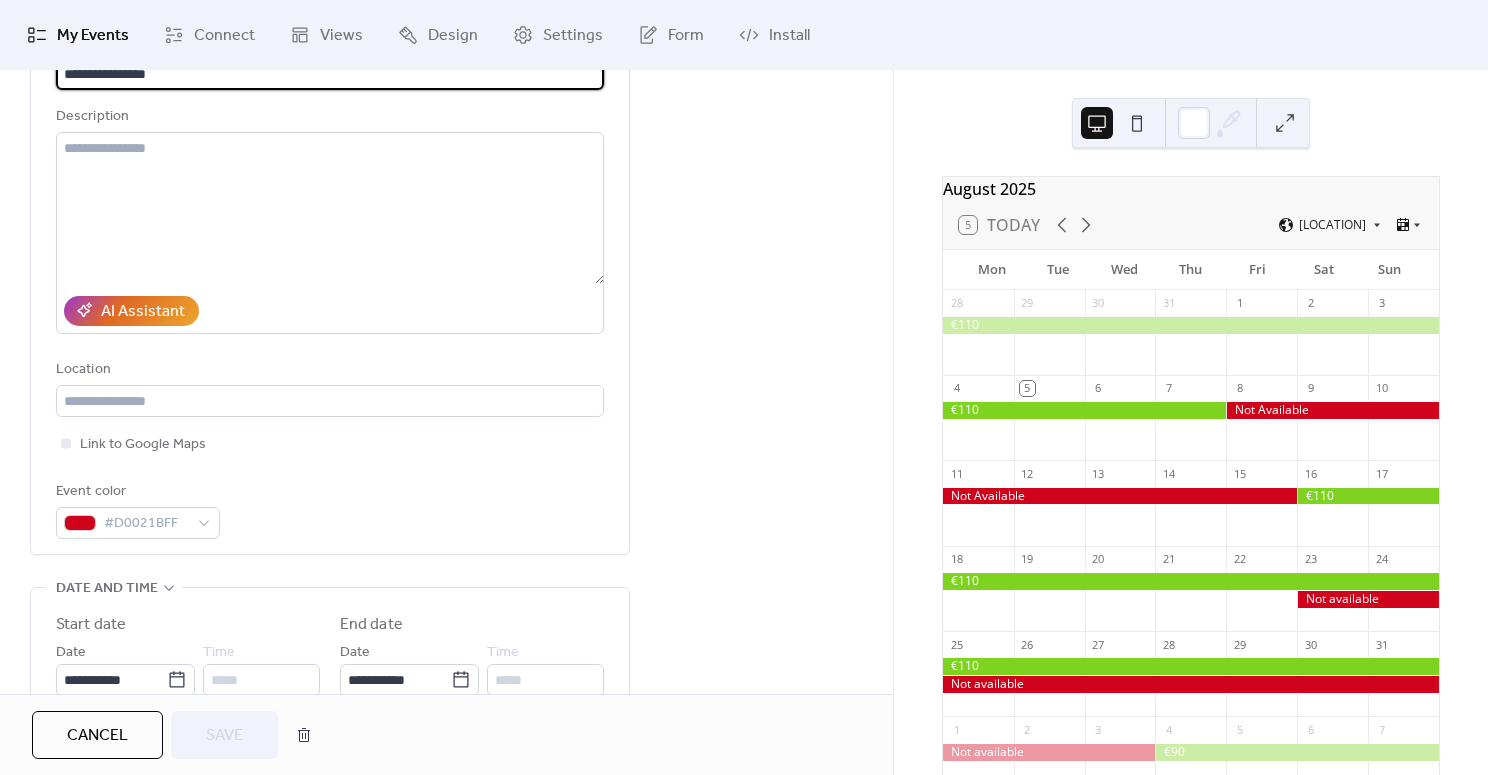 click on "Cancel" at bounding box center [97, 736] 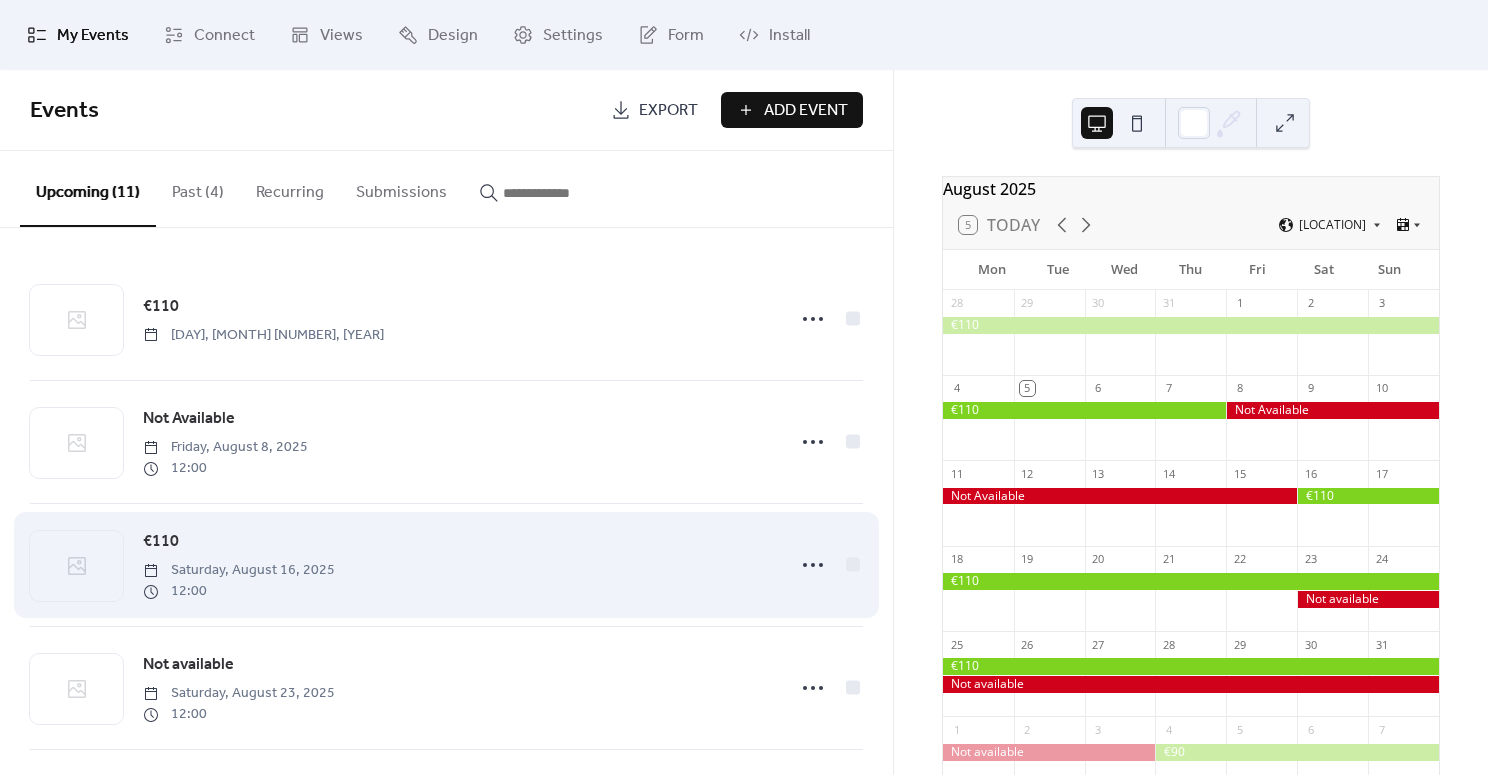 scroll, scrollTop: 289, scrollLeft: 0, axis: vertical 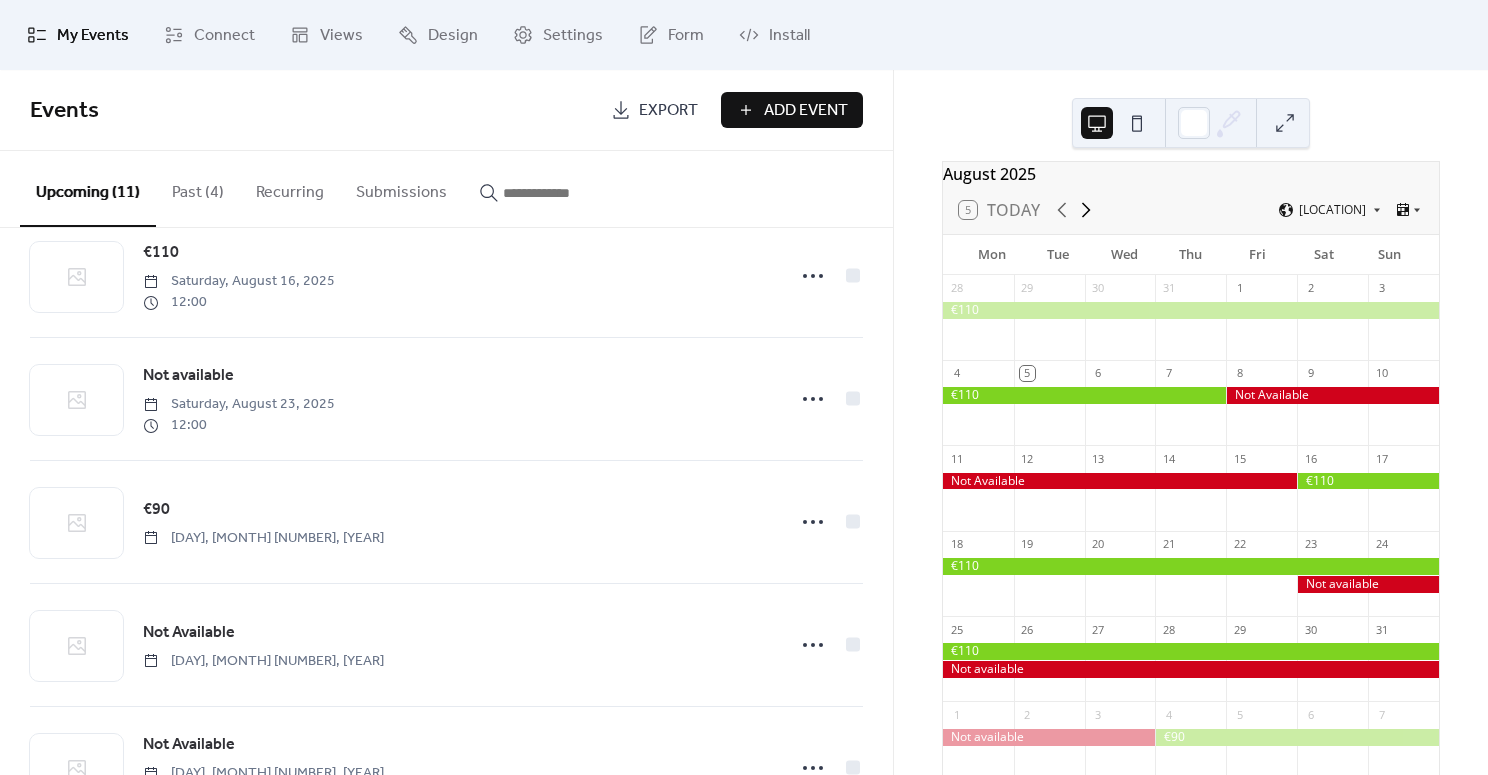 click 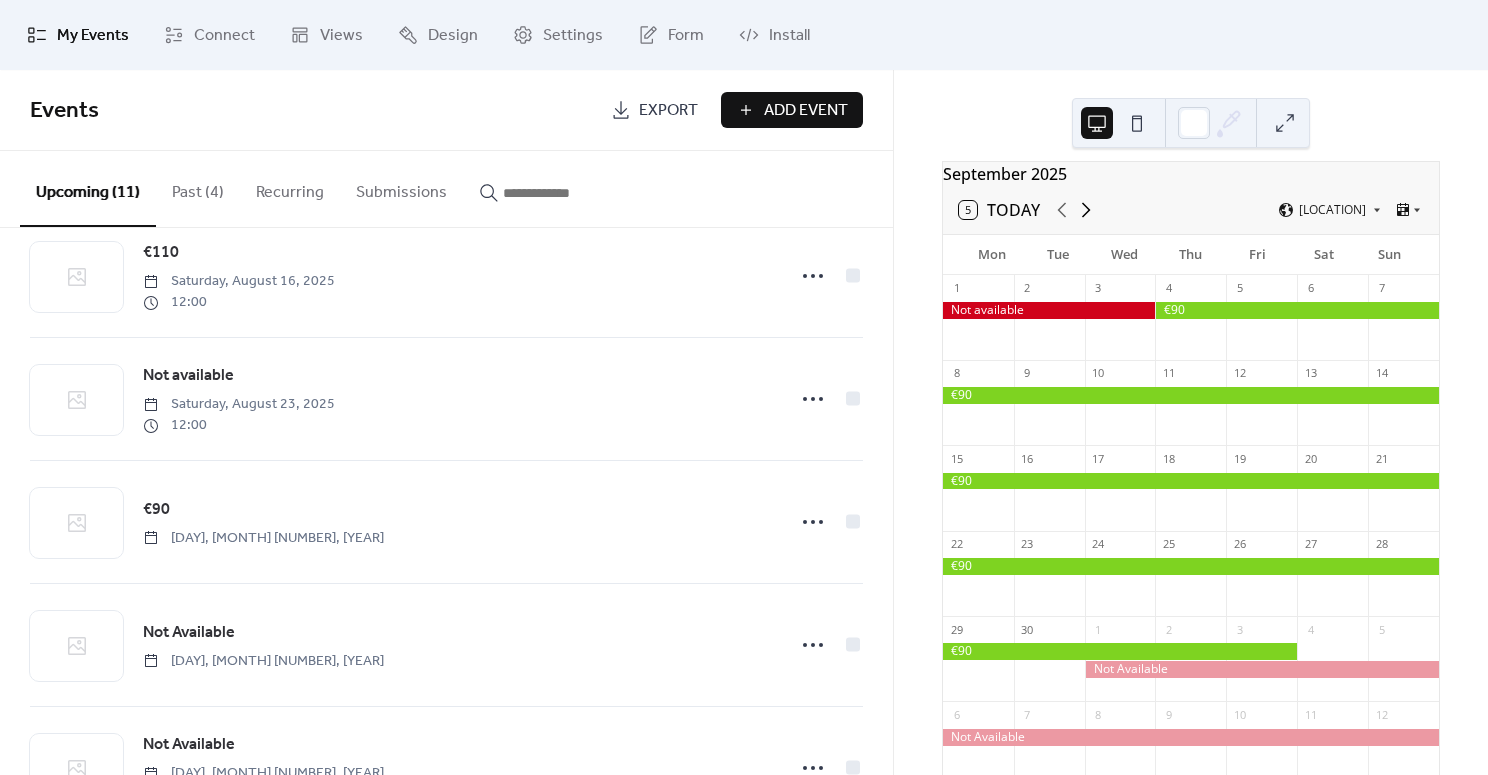 click 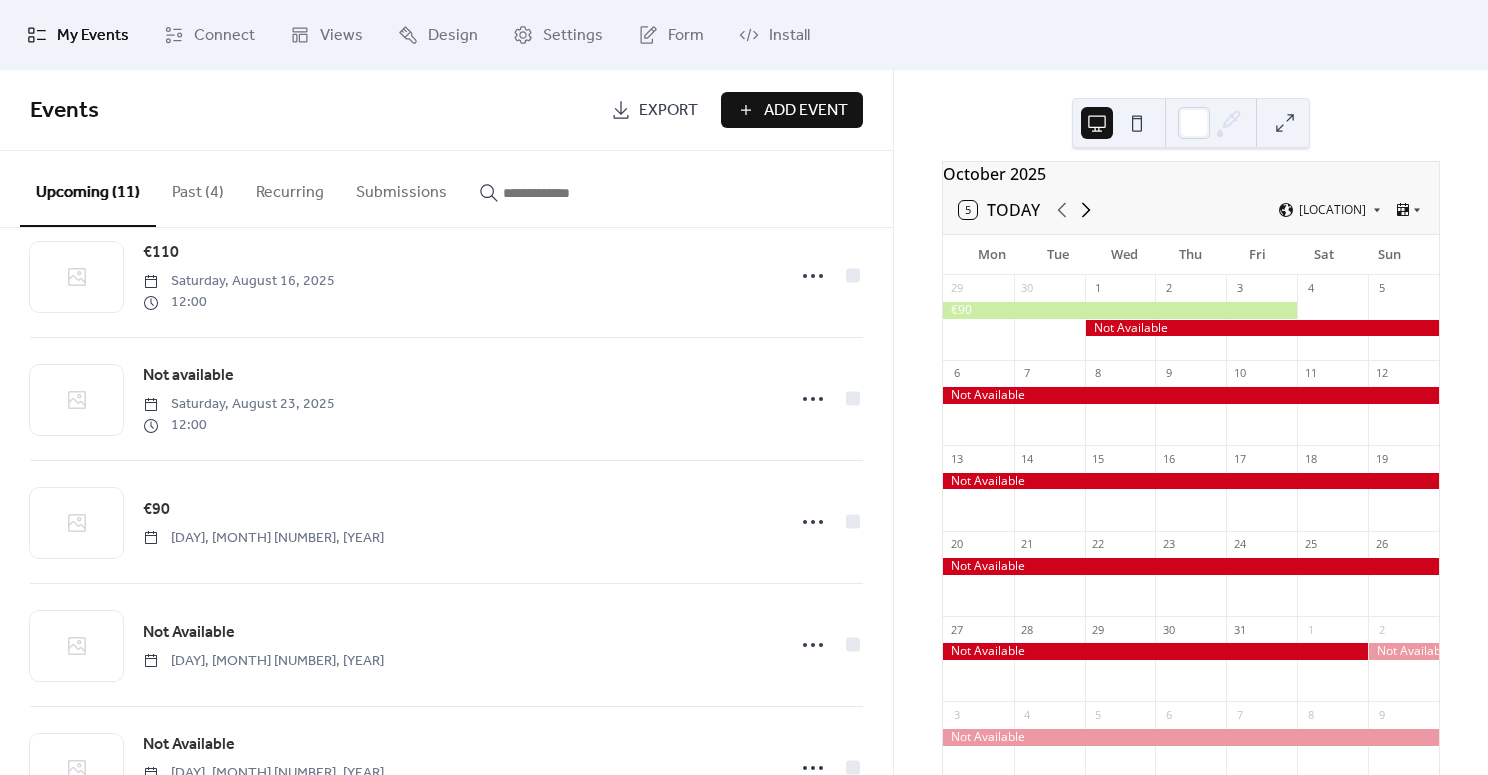 click 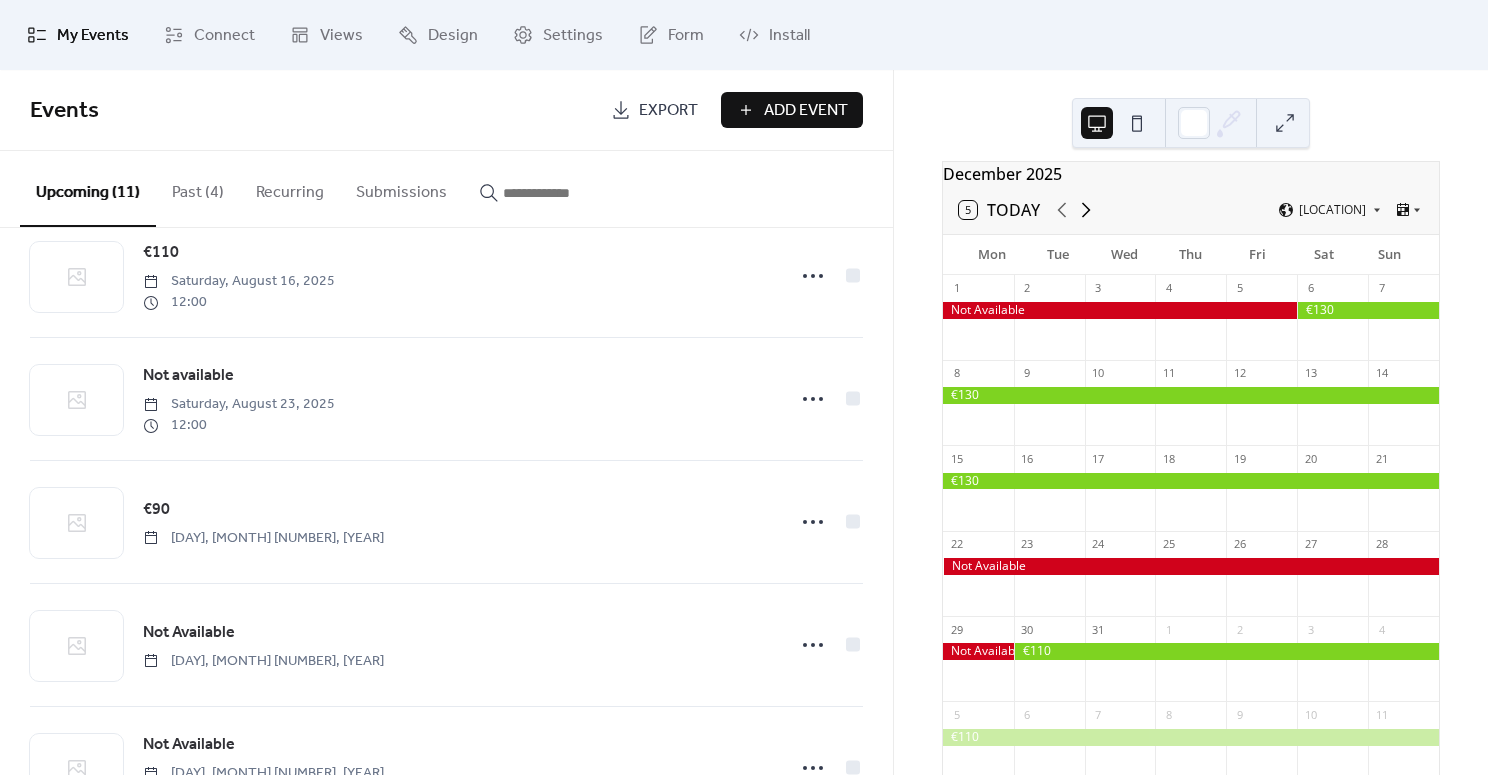 click 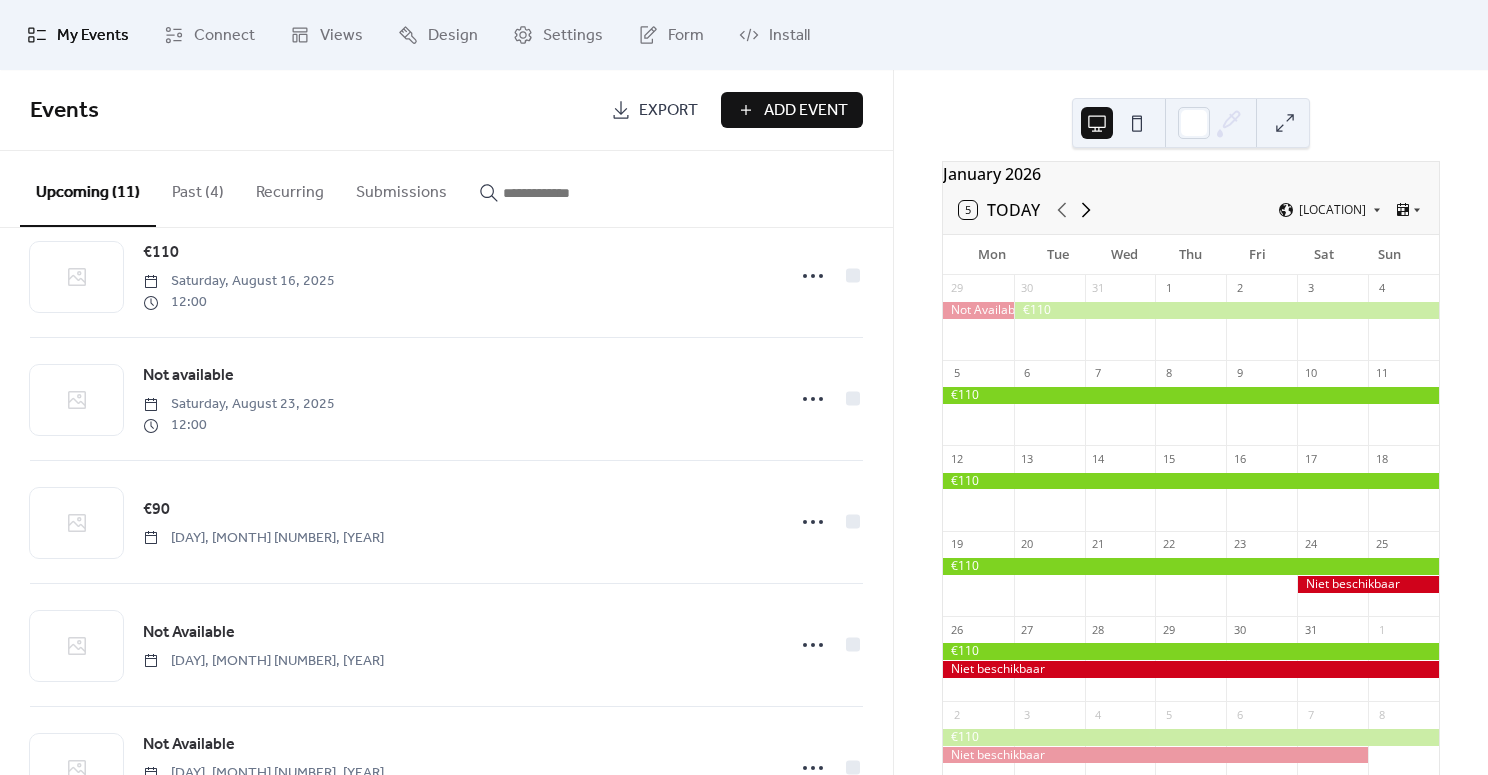 click 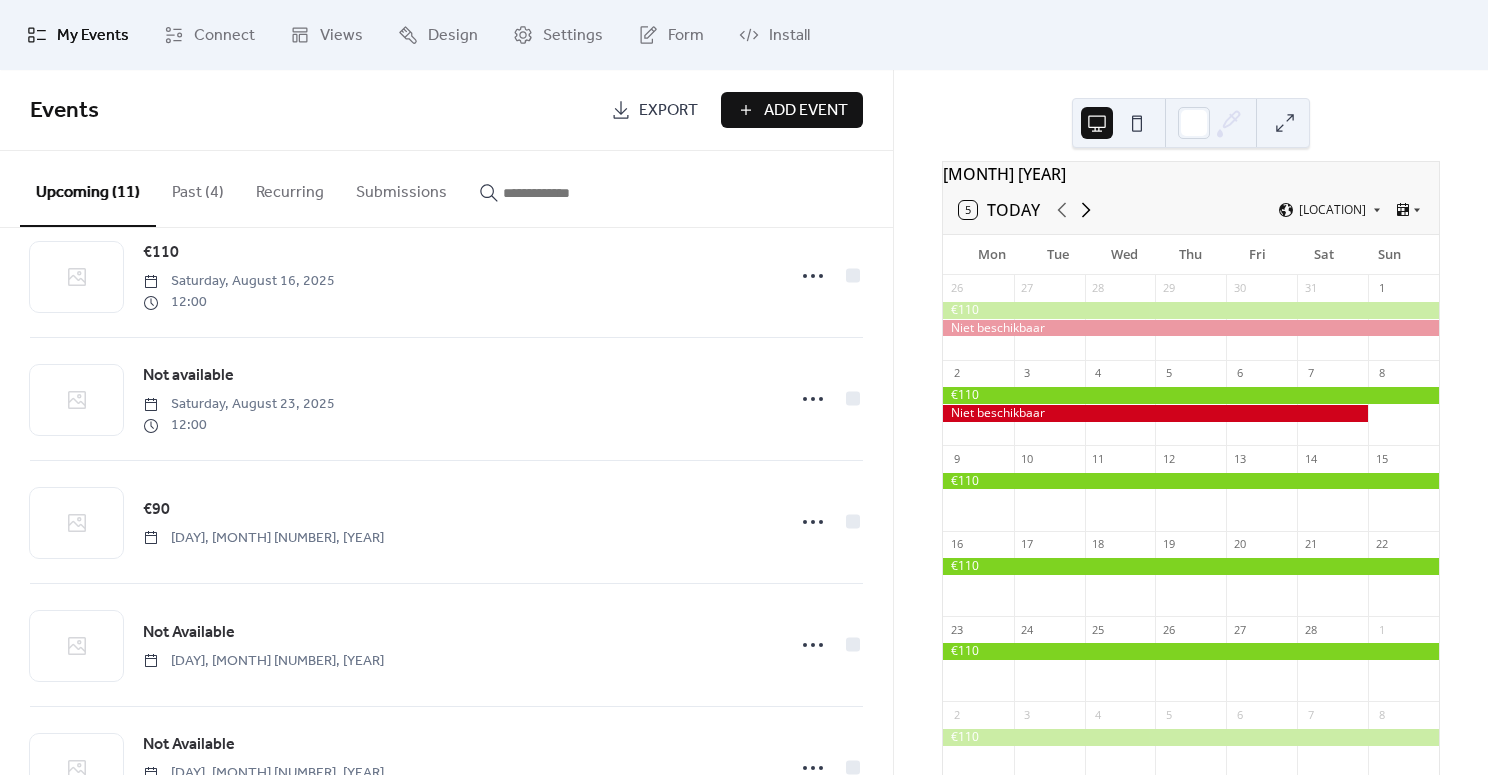 click 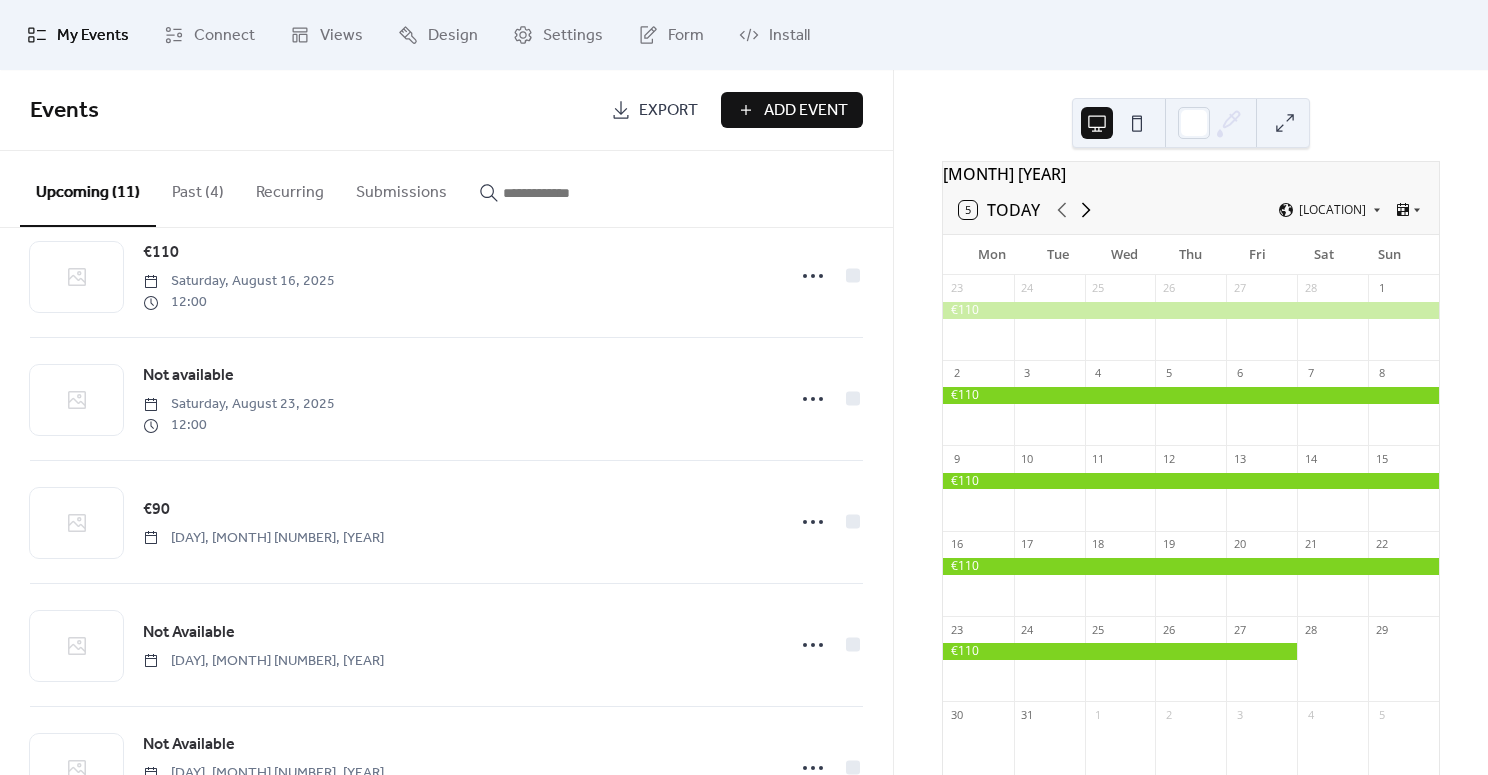 click 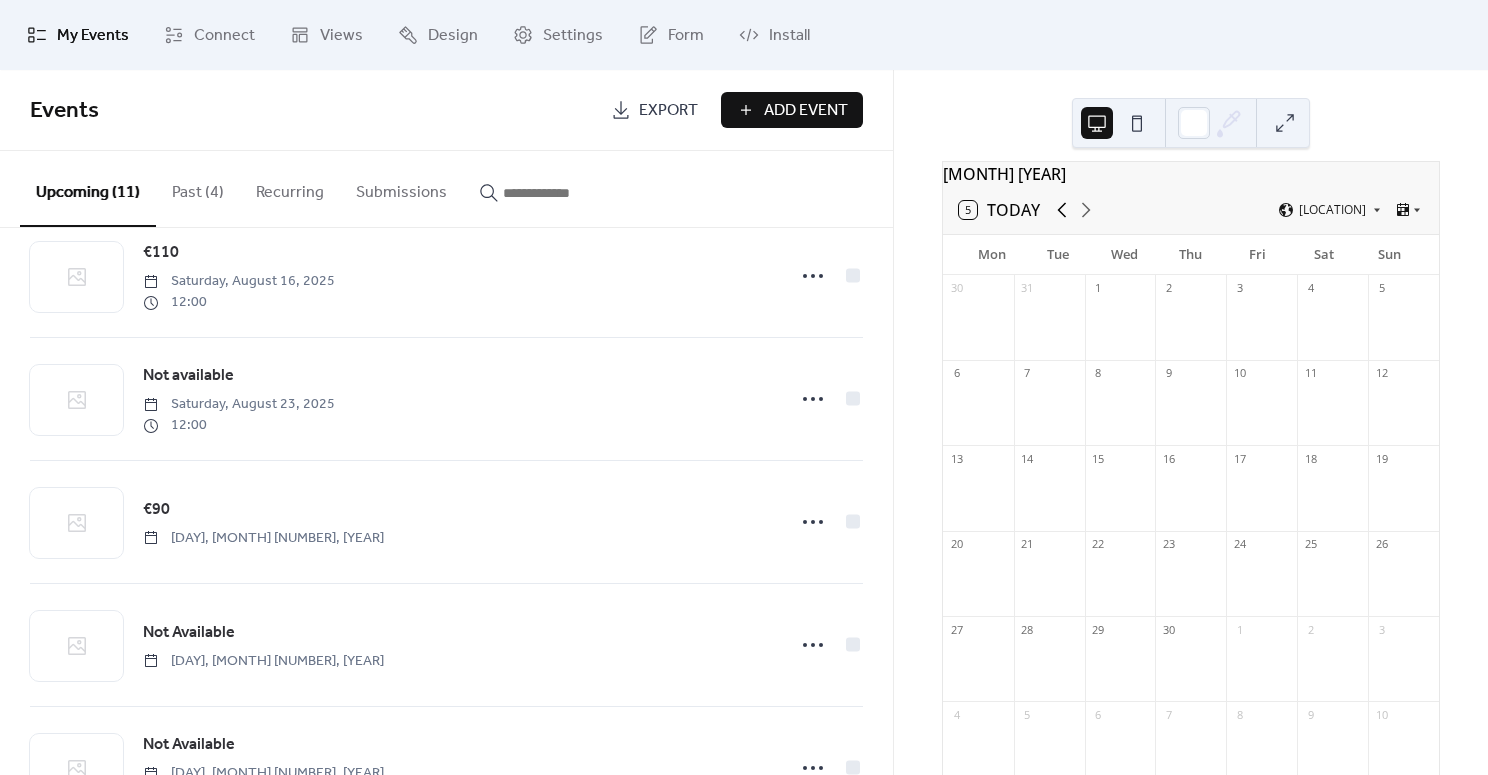 click 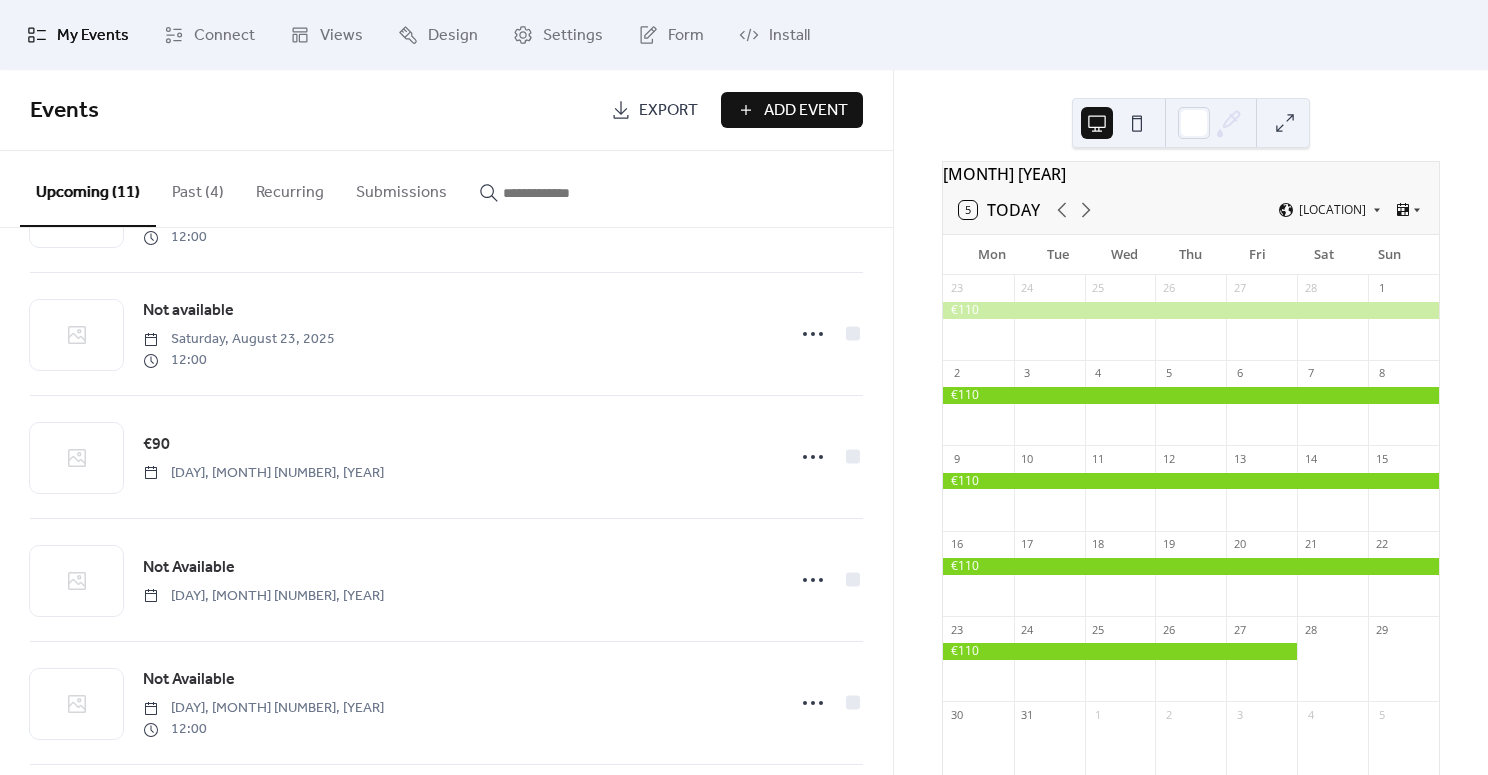 scroll, scrollTop: 867, scrollLeft: 0, axis: vertical 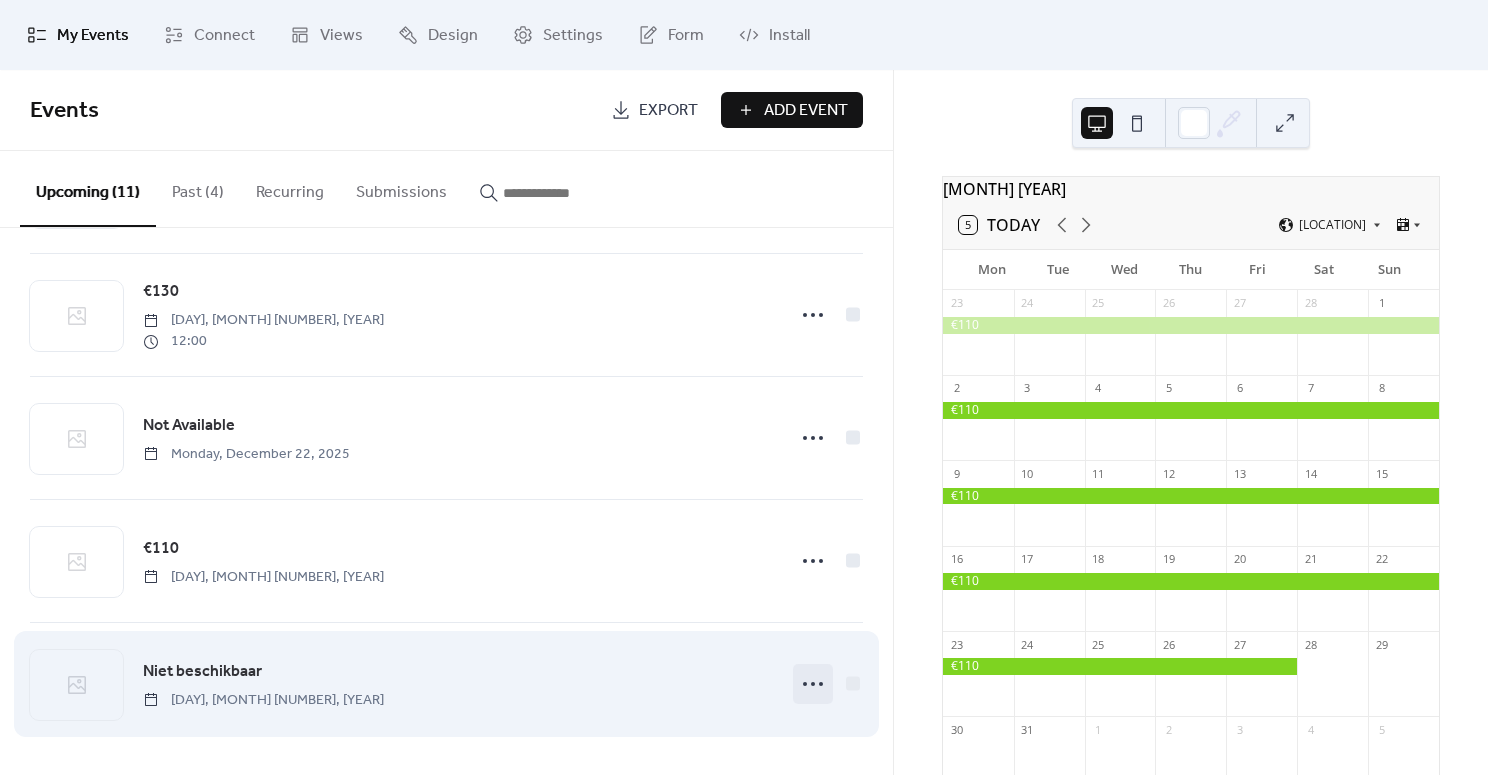 click 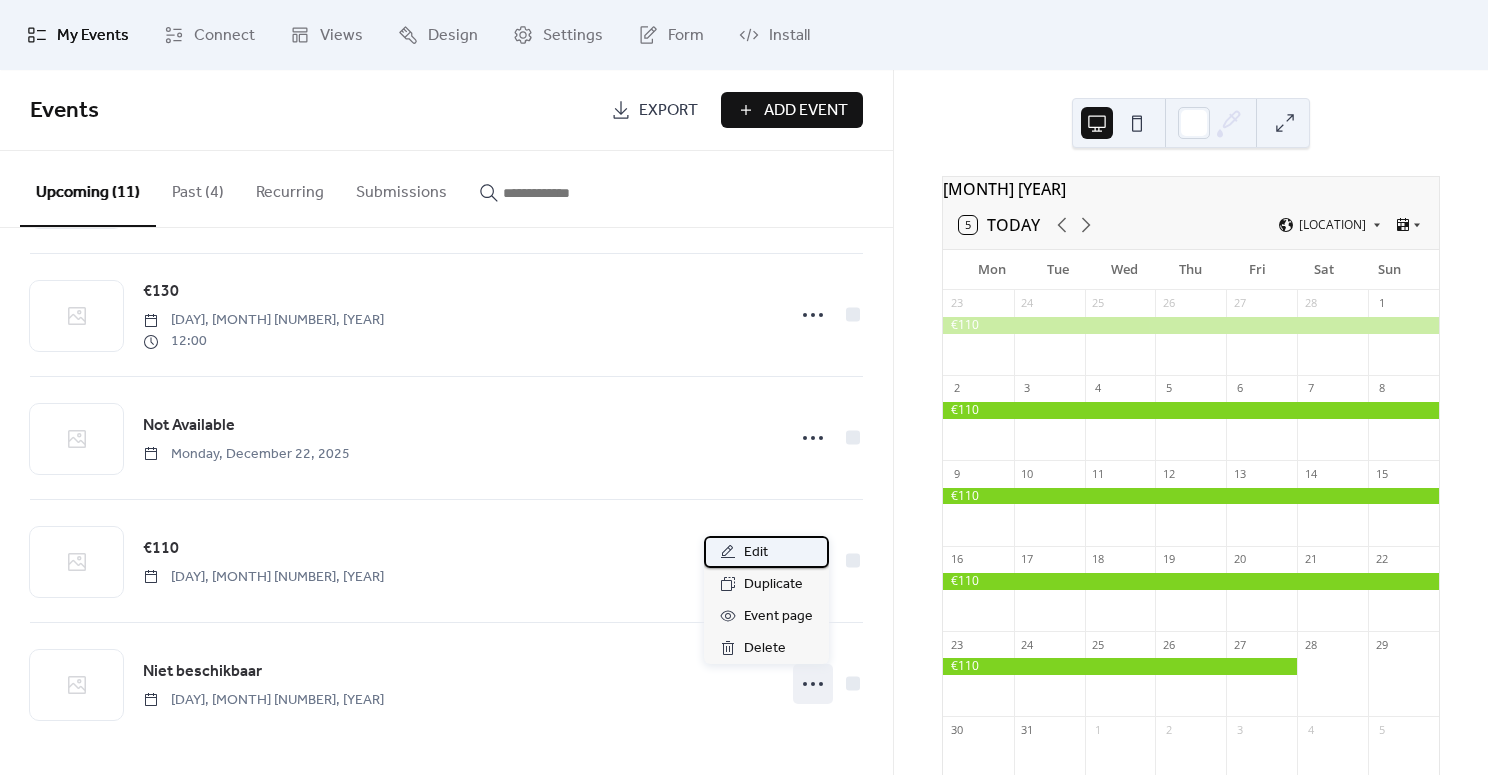 click on "Edit" at bounding box center [766, 552] 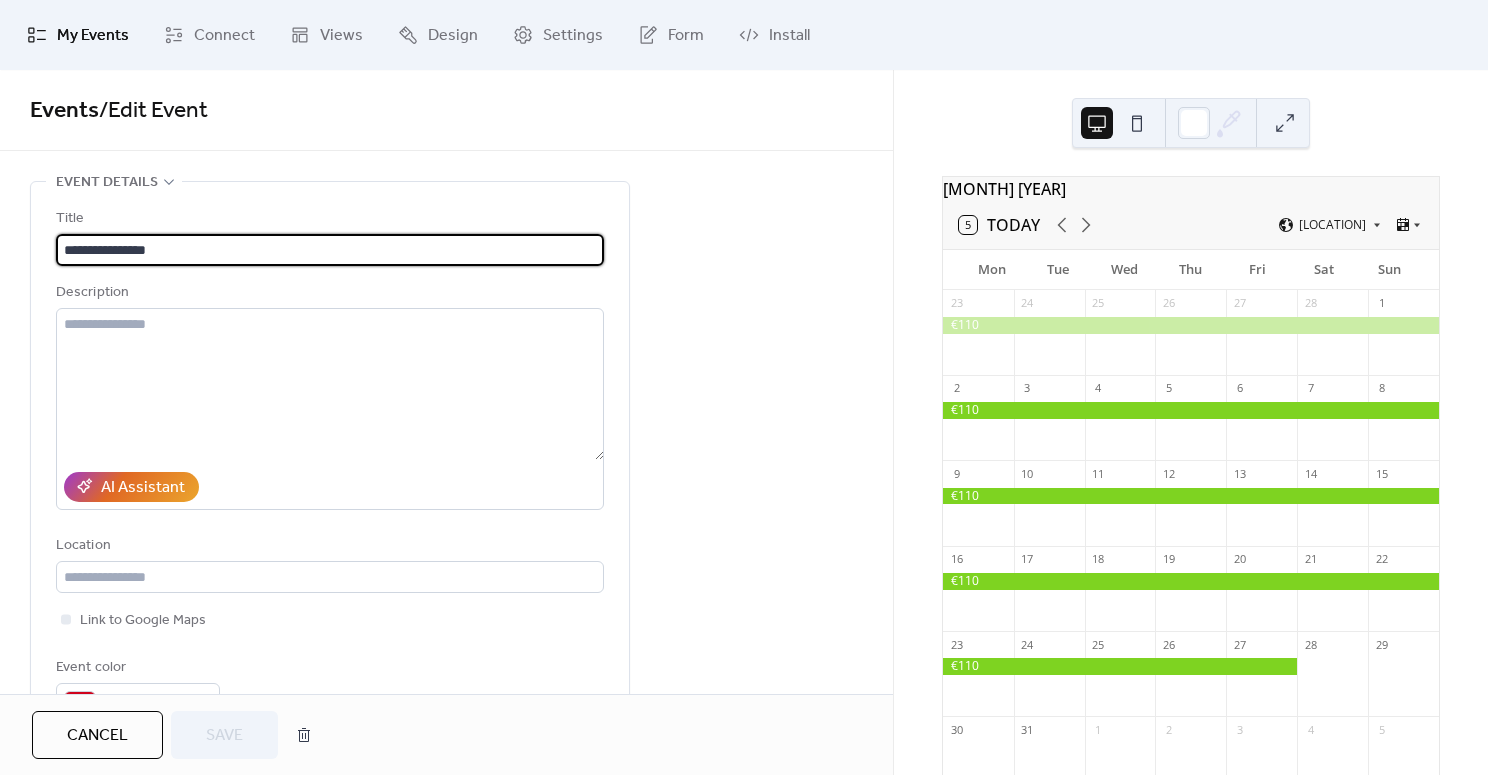 scroll, scrollTop: 321, scrollLeft: 0, axis: vertical 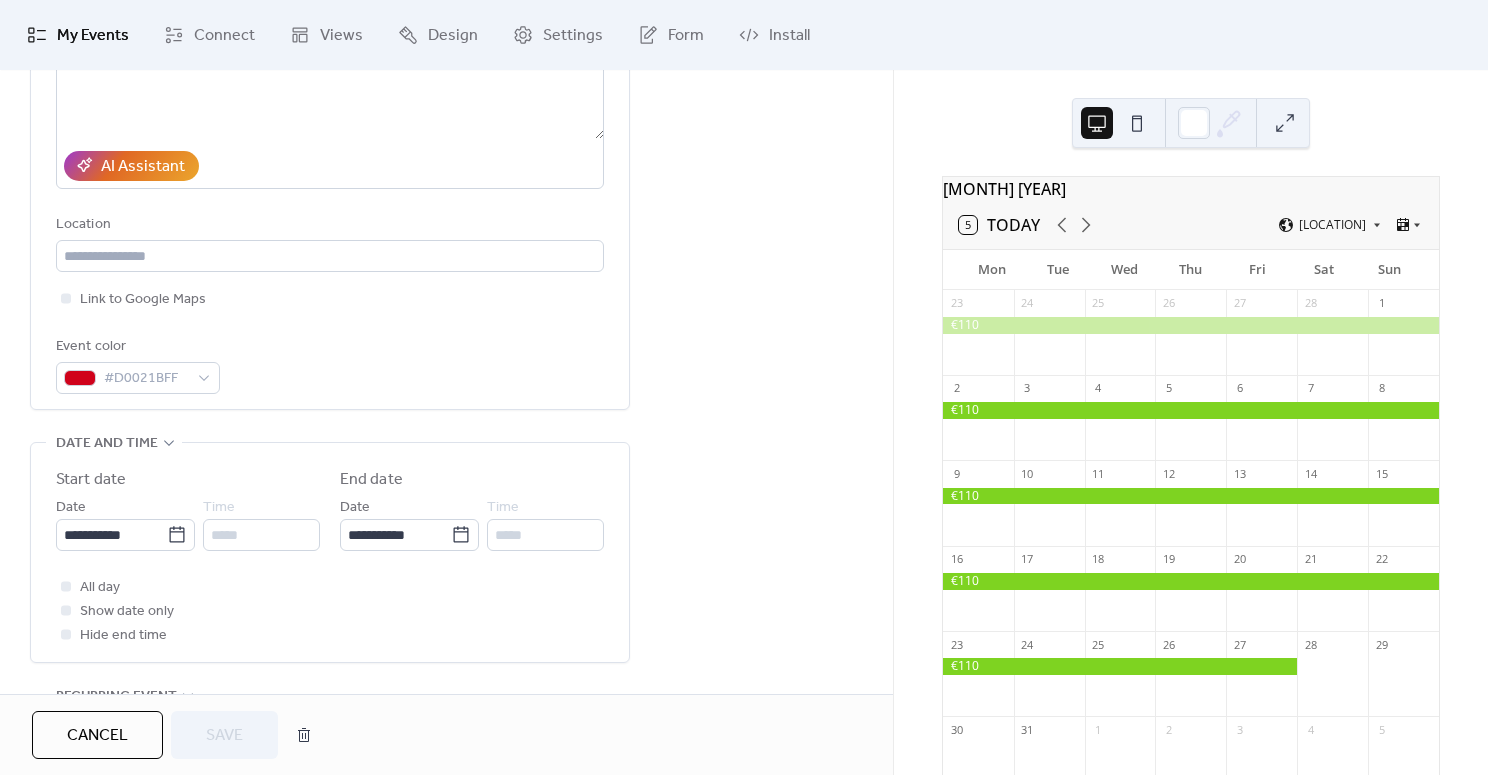 click on "Cancel" at bounding box center (97, 736) 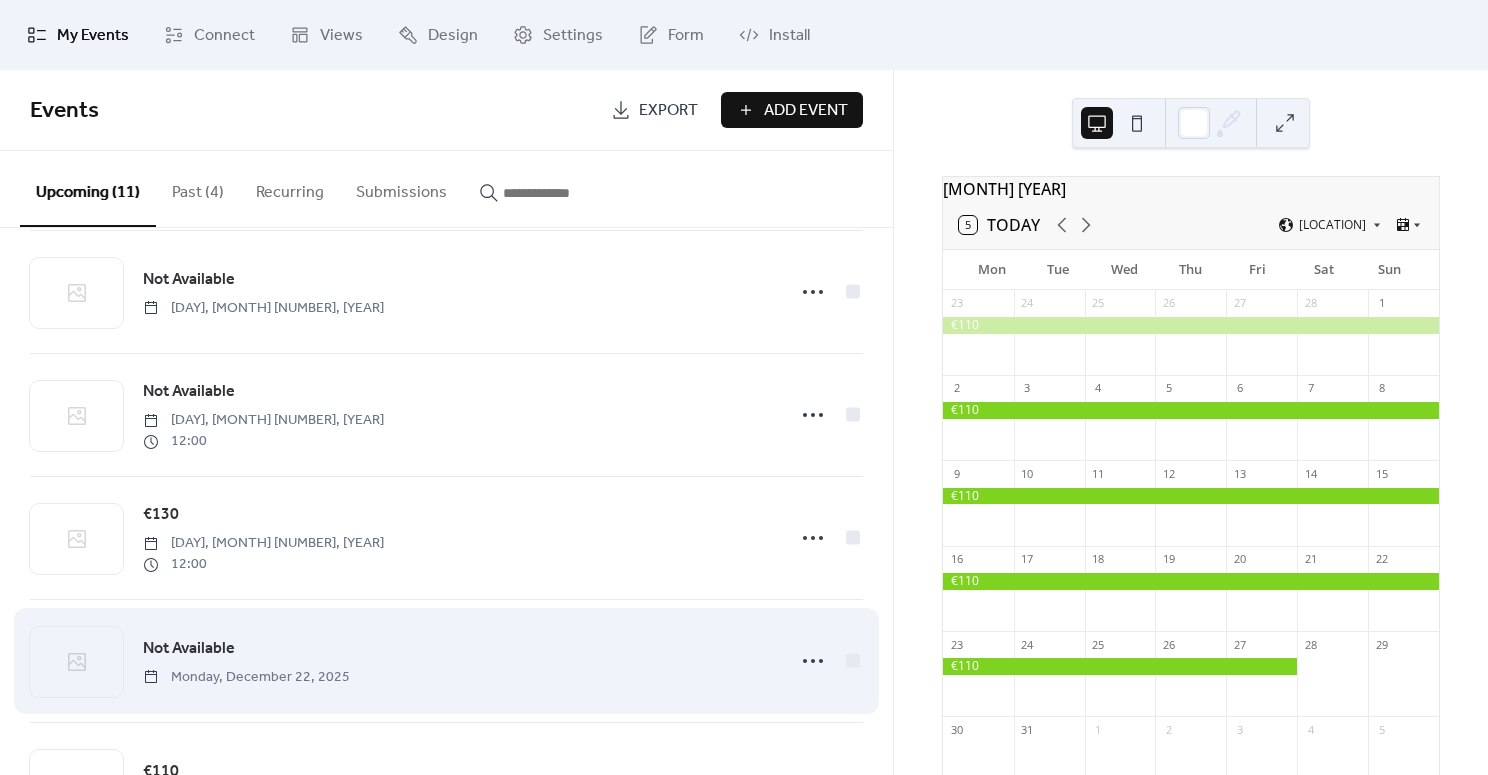 scroll, scrollTop: 867, scrollLeft: 0, axis: vertical 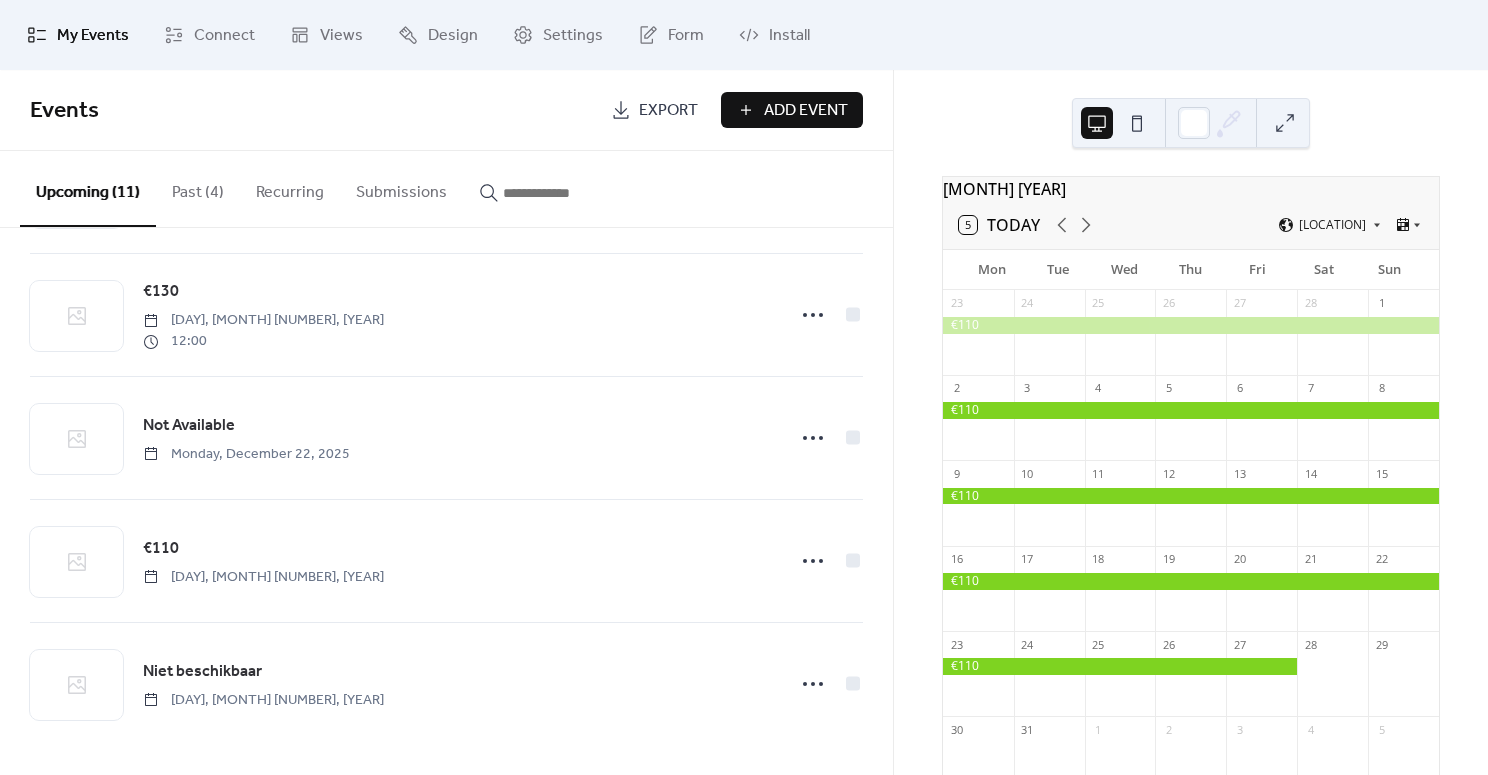 click on "Add Event" at bounding box center (806, 111) 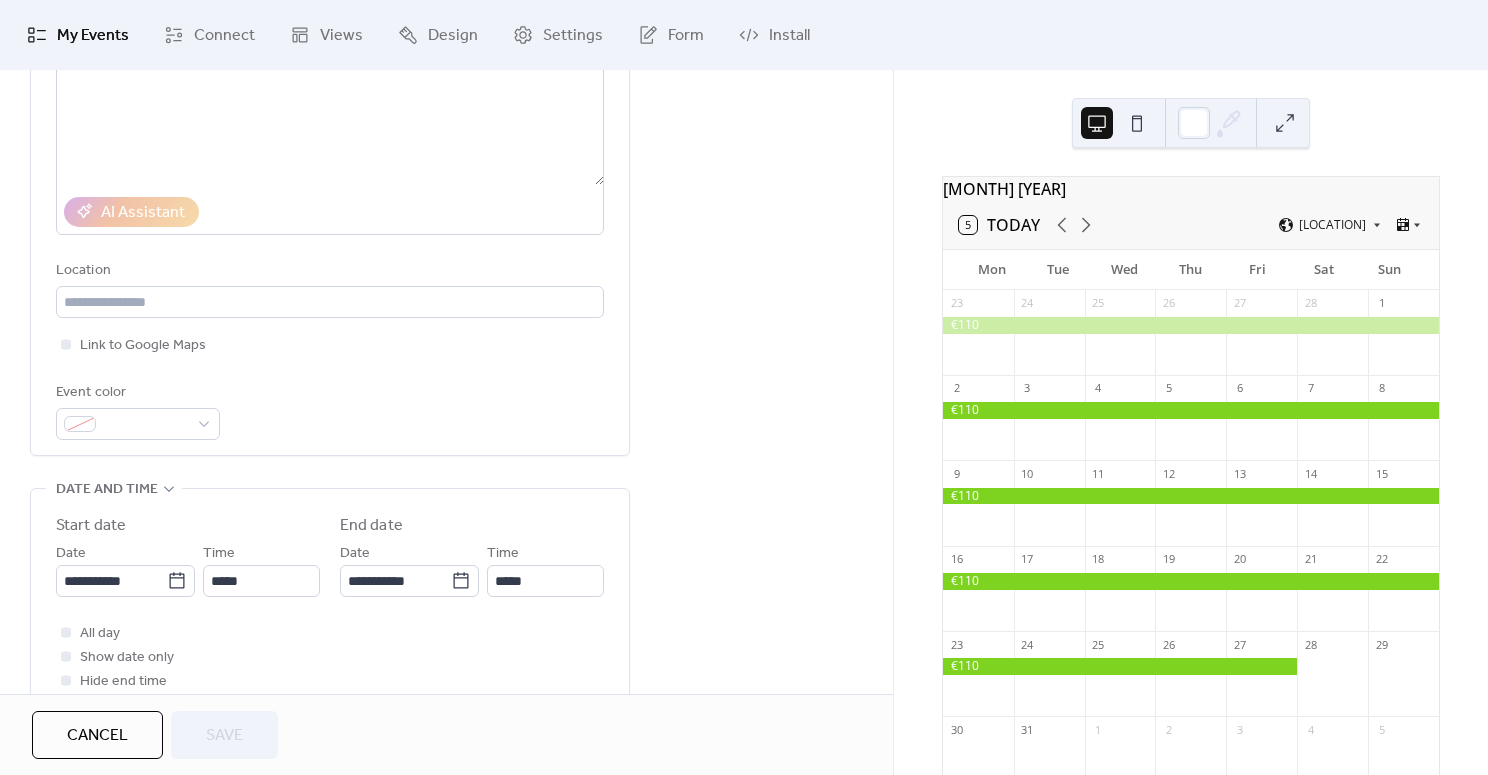 scroll, scrollTop: 372, scrollLeft: 0, axis: vertical 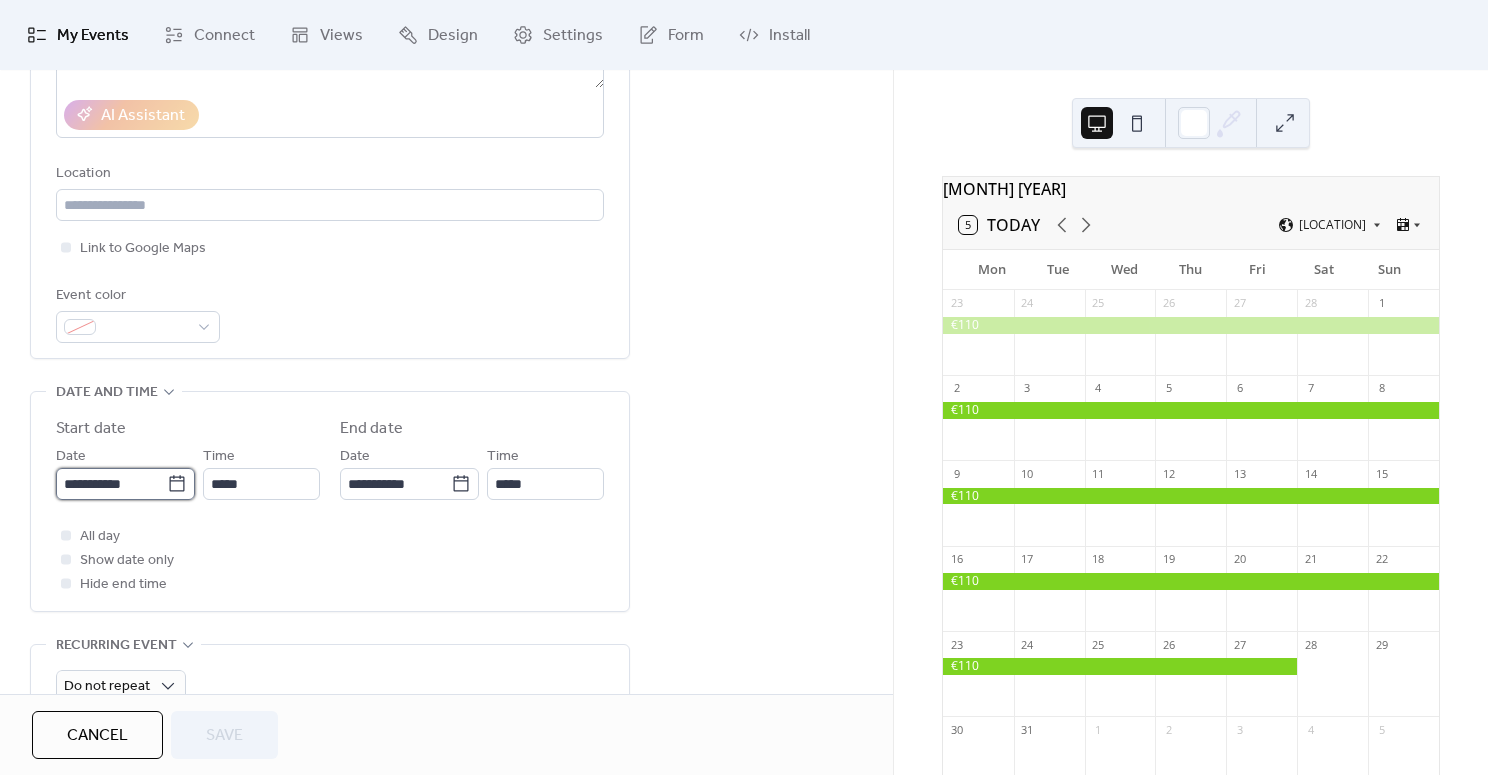 click on "My Events Connect Views Design Settings Form Install My Events Events  /  Add Event Event details Title Description AI Assistant Location Link to Google Maps Event color   ••• Event links URL Text to display Open in new tab ••• Categories No categories added yet. Add Category ••• RSVP Enable RSVP Limit number of guests ••• Cancel Save [MONTH] [YEAR] 5 Today [LOCATION] Mon Tue Wed Thu Fri Sat Sun 23 24 25 26 27 28 1 2 3 4 5 6 7 8 9 10 11 12 13 14 15 16 17 18 19 20 21 22 23 24 25 26 27 28 29 30 31 1 2 3 4 5 Subscribe Events Calendar - Event Form" at bounding box center (744, 387) 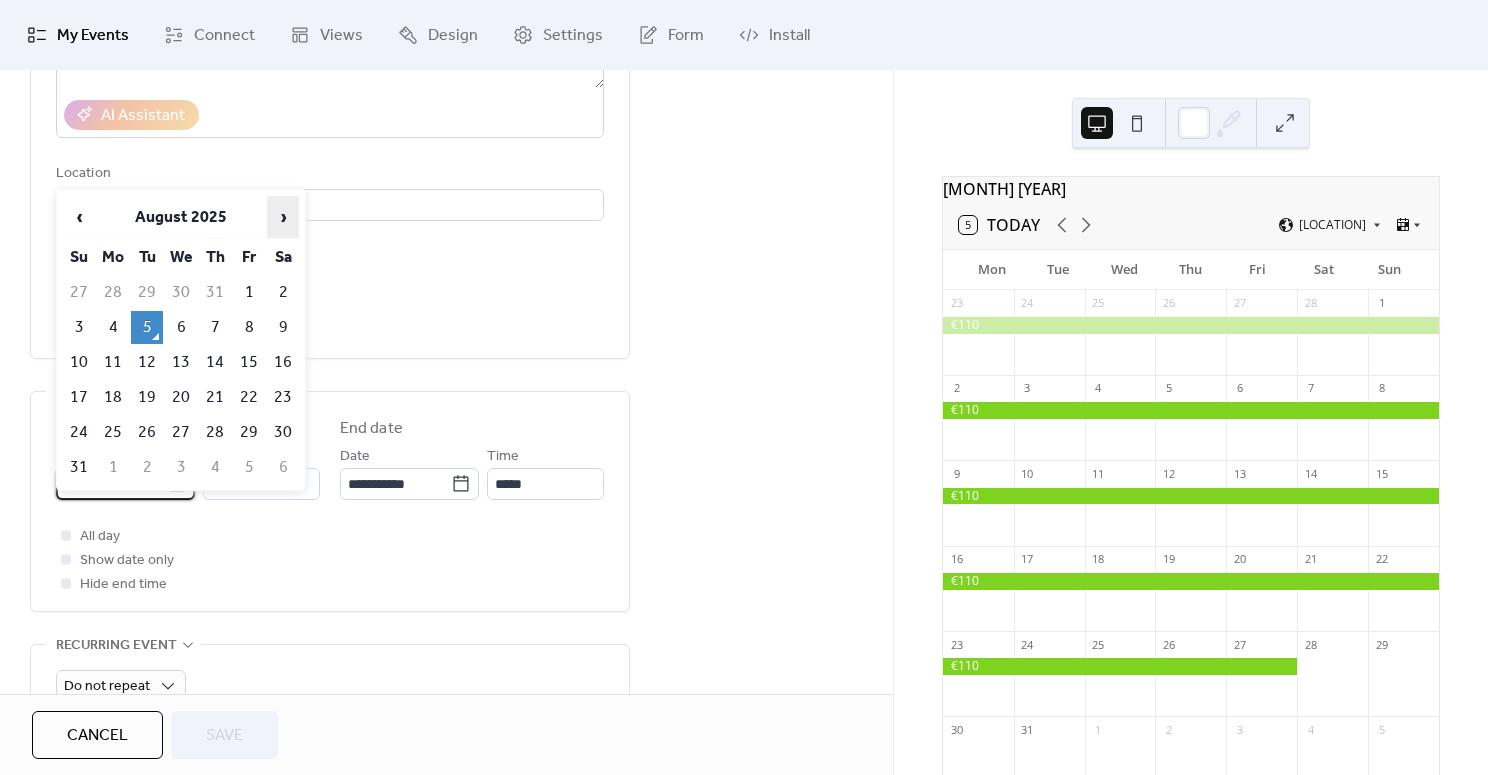 click on "›" at bounding box center [283, 217] 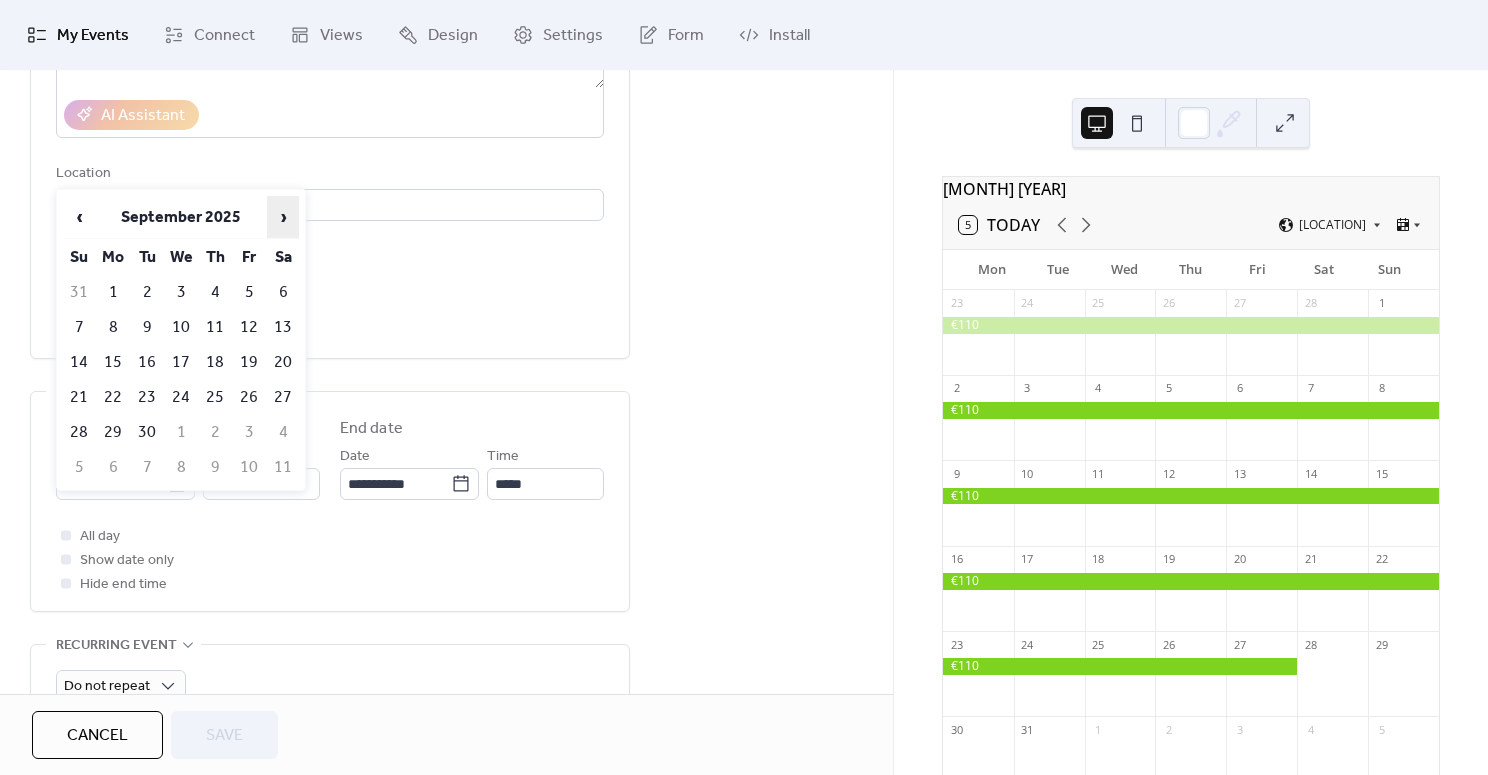 click on "›" at bounding box center (283, 217) 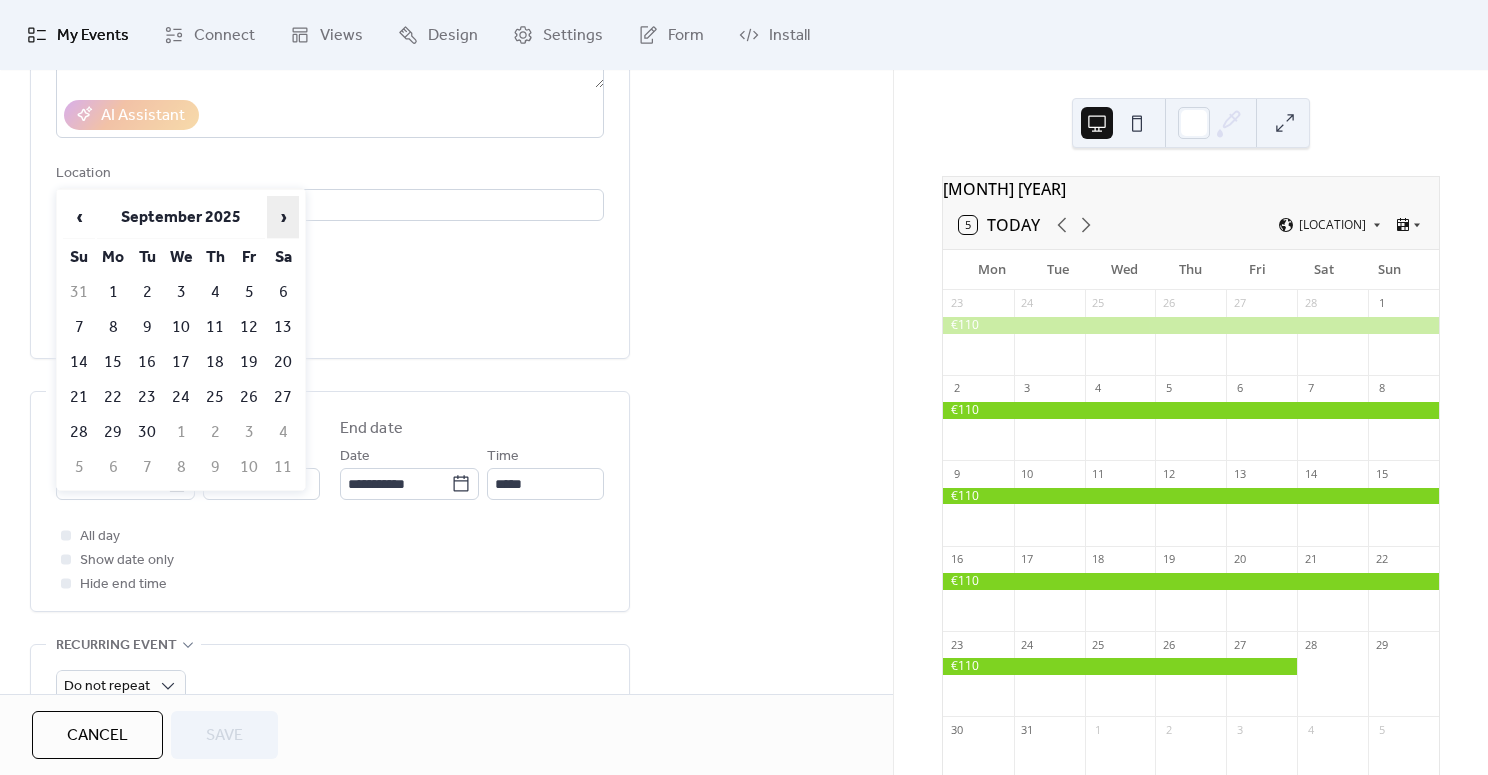 click on "›" at bounding box center (283, 217) 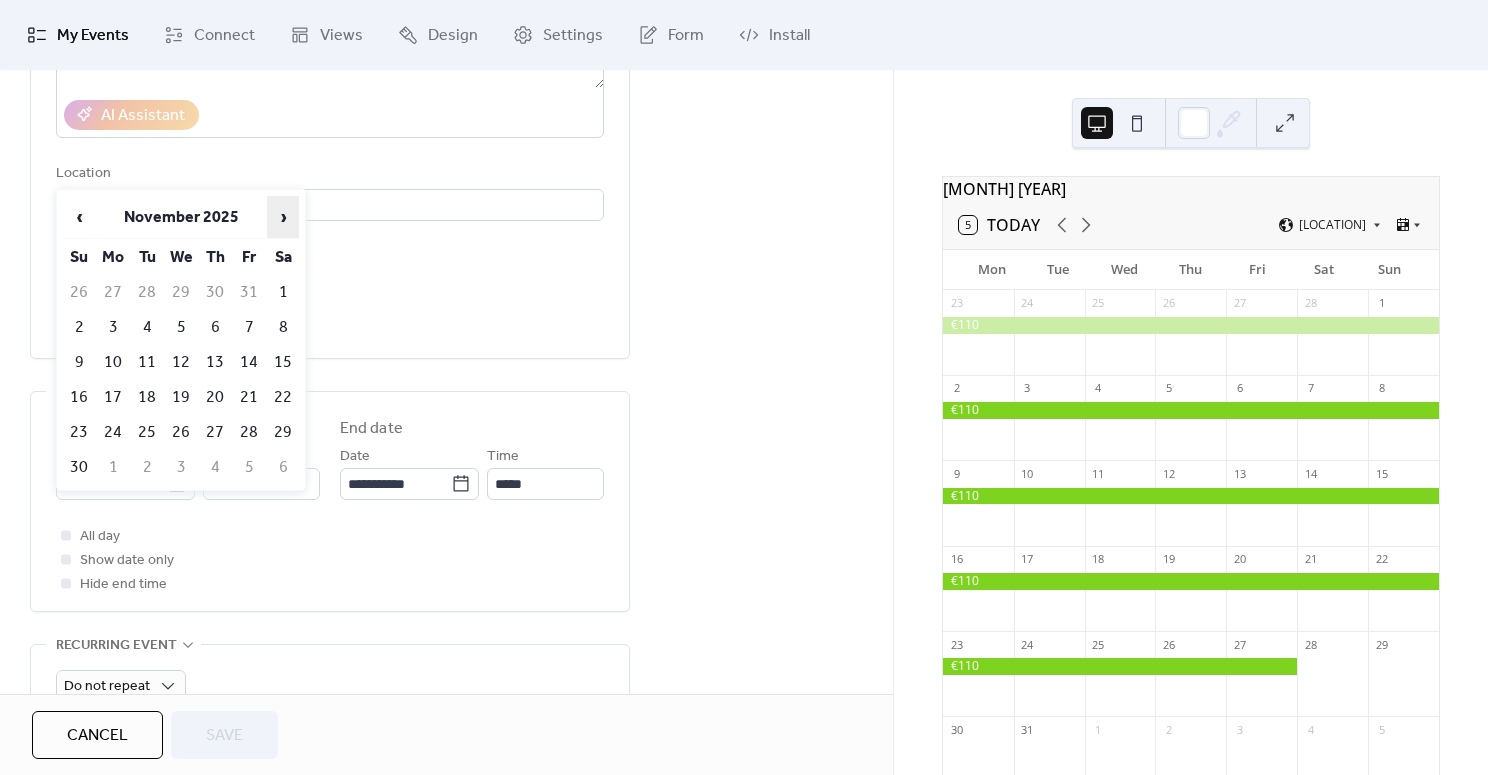 click on "›" at bounding box center [283, 217] 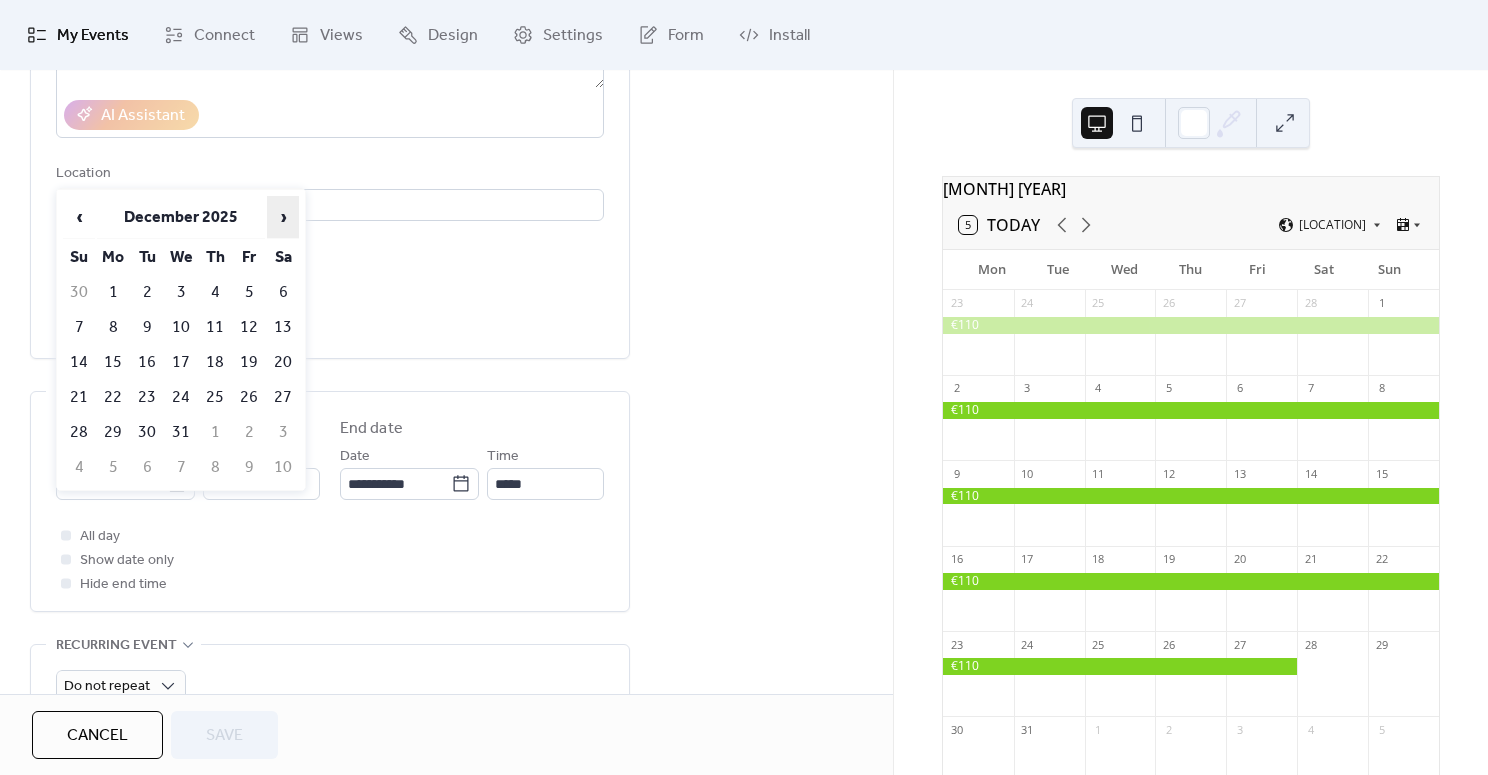 click on "›" at bounding box center (283, 217) 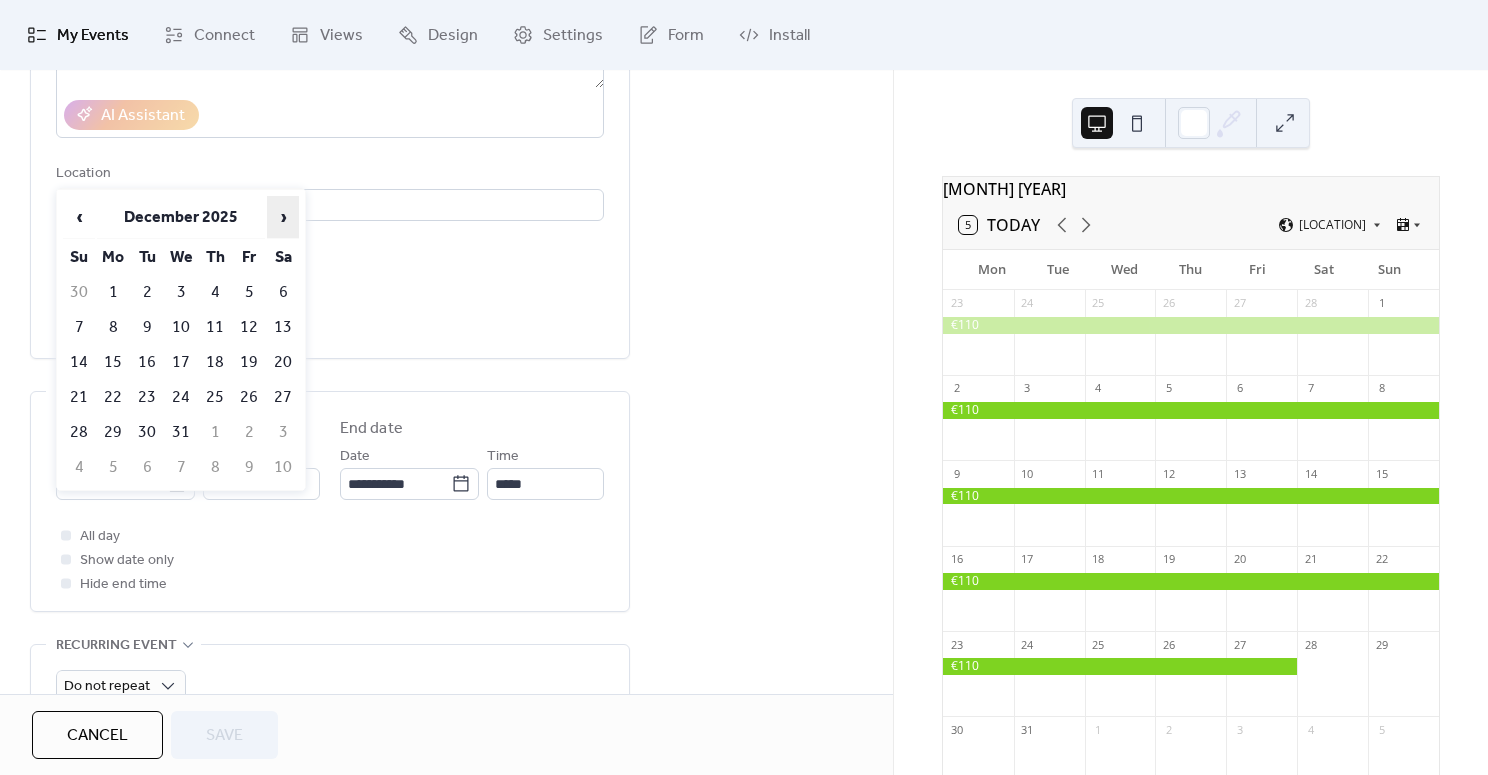 click on "›" at bounding box center (283, 217) 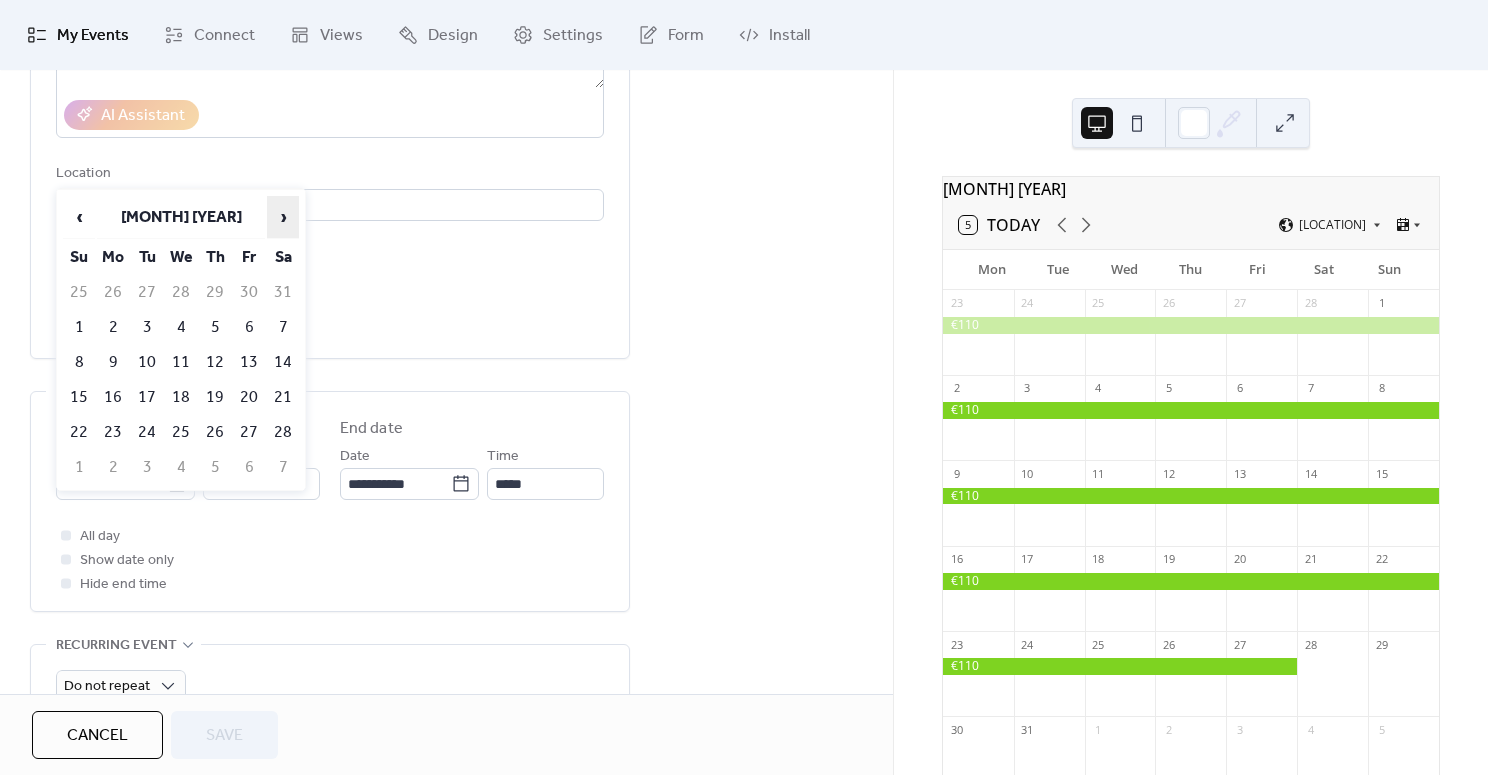 click on "›" at bounding box center [283, 217] 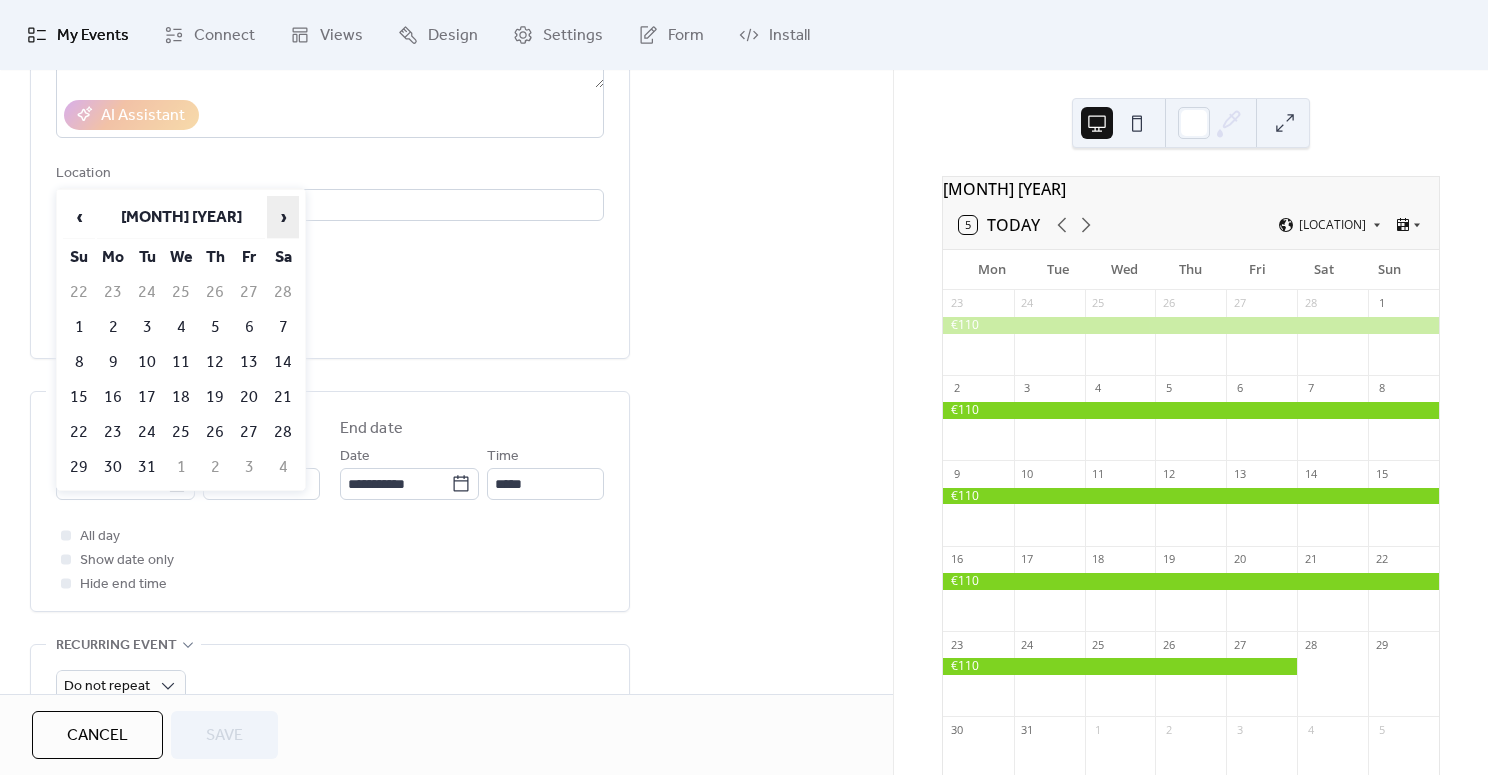 click on "›" at bounding box center (283, 217) 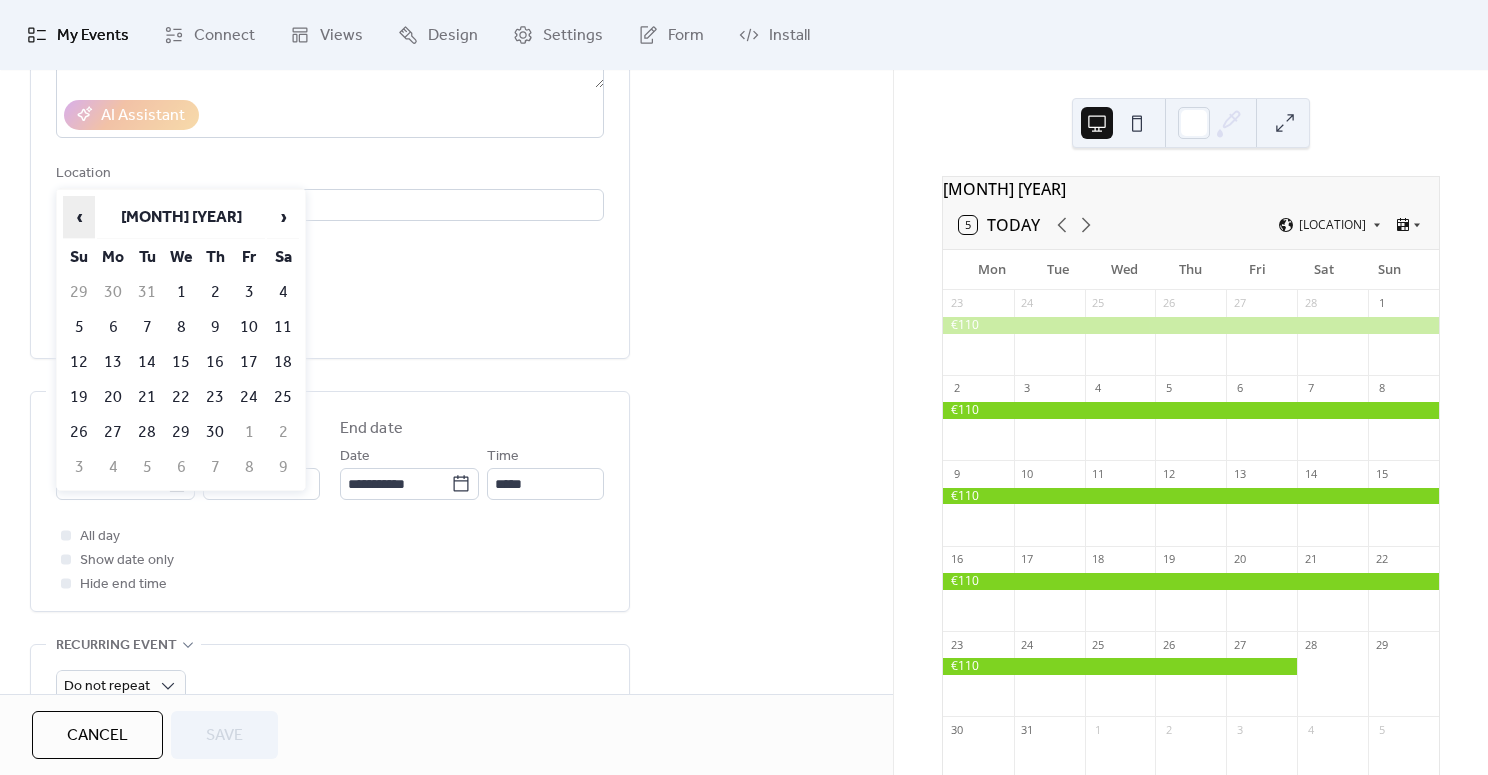 click on "‹" at bounding box center (79, 217) 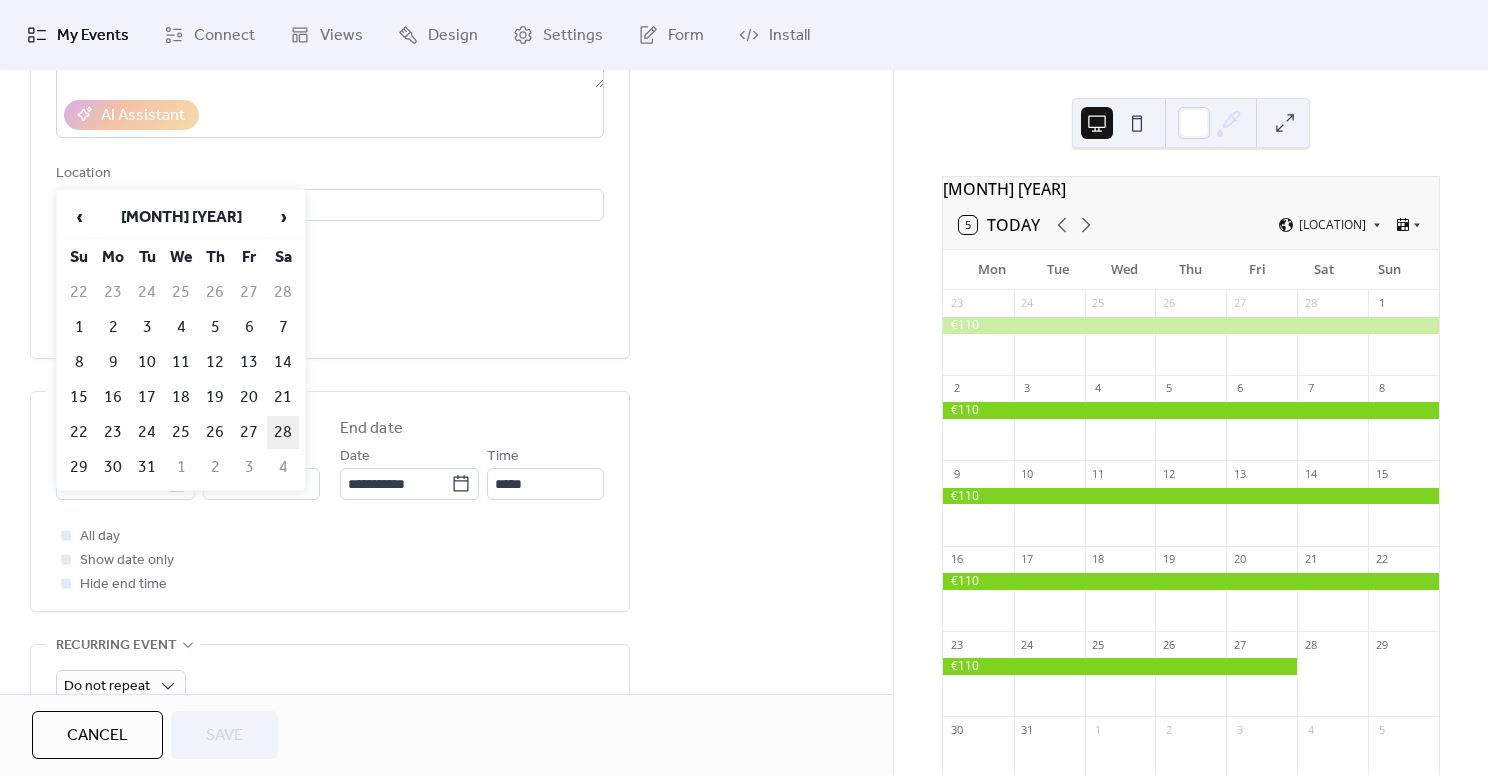 click on "28" at bounding box center (283, 432) 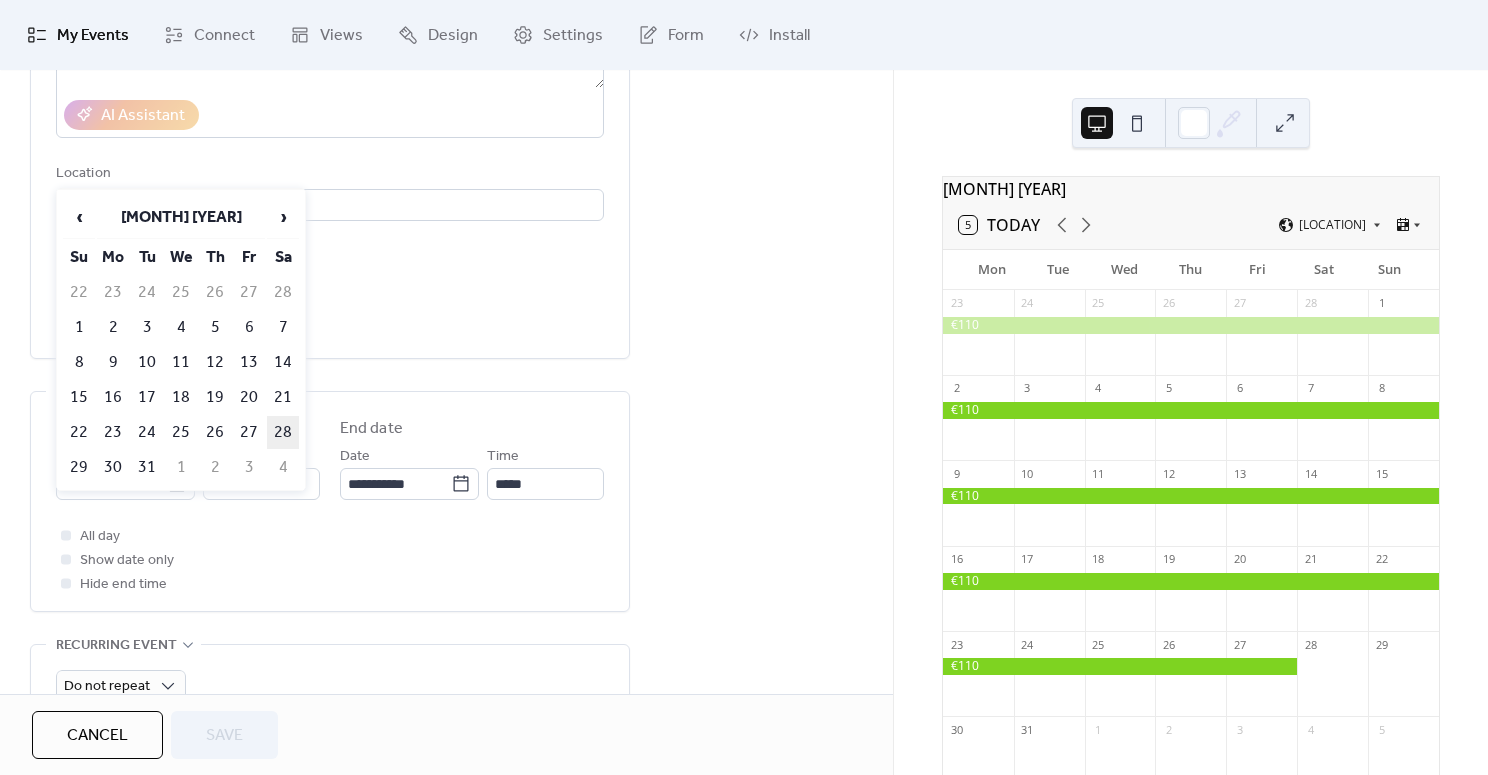 type on "**********" 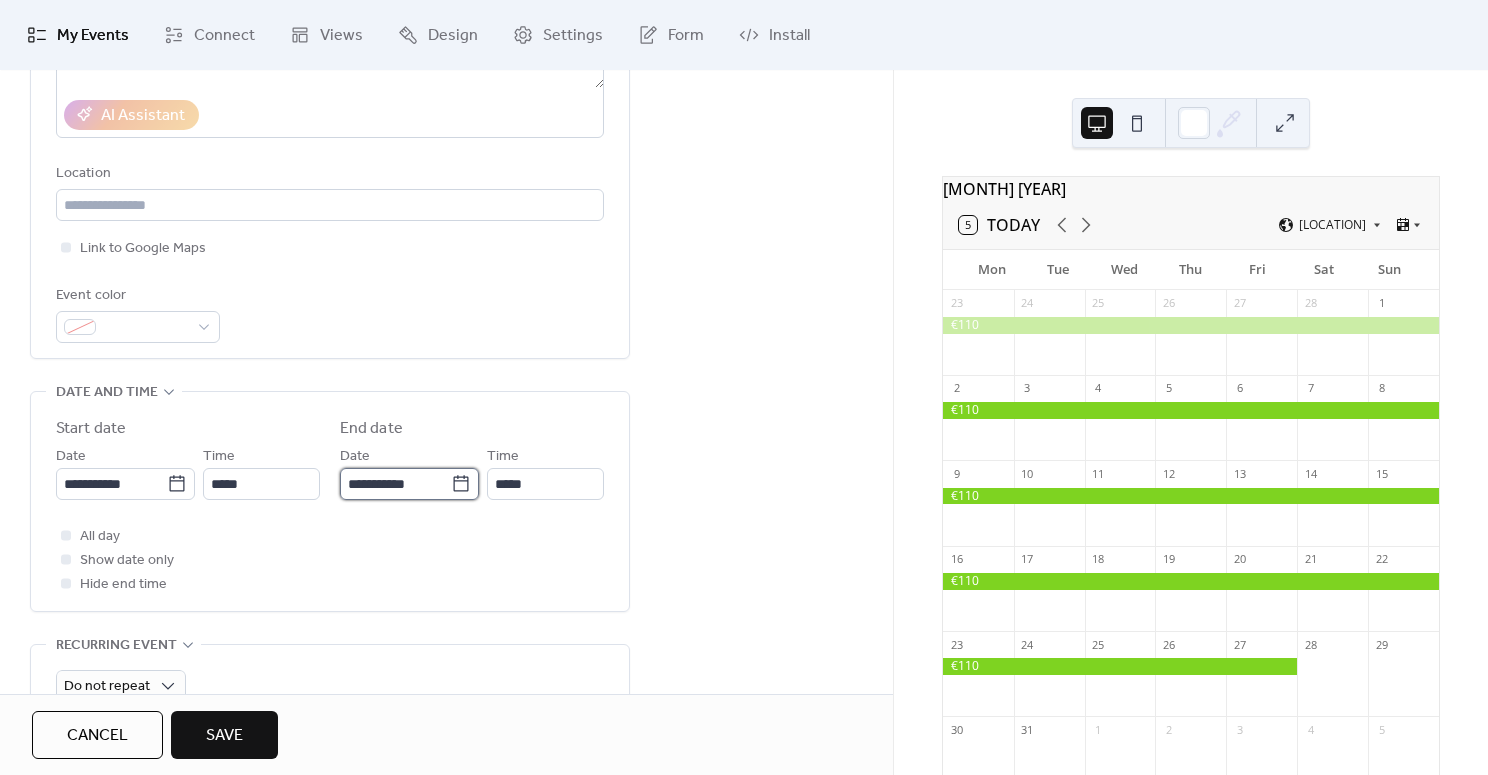 click on "**********" at bounding box center [395, 484] 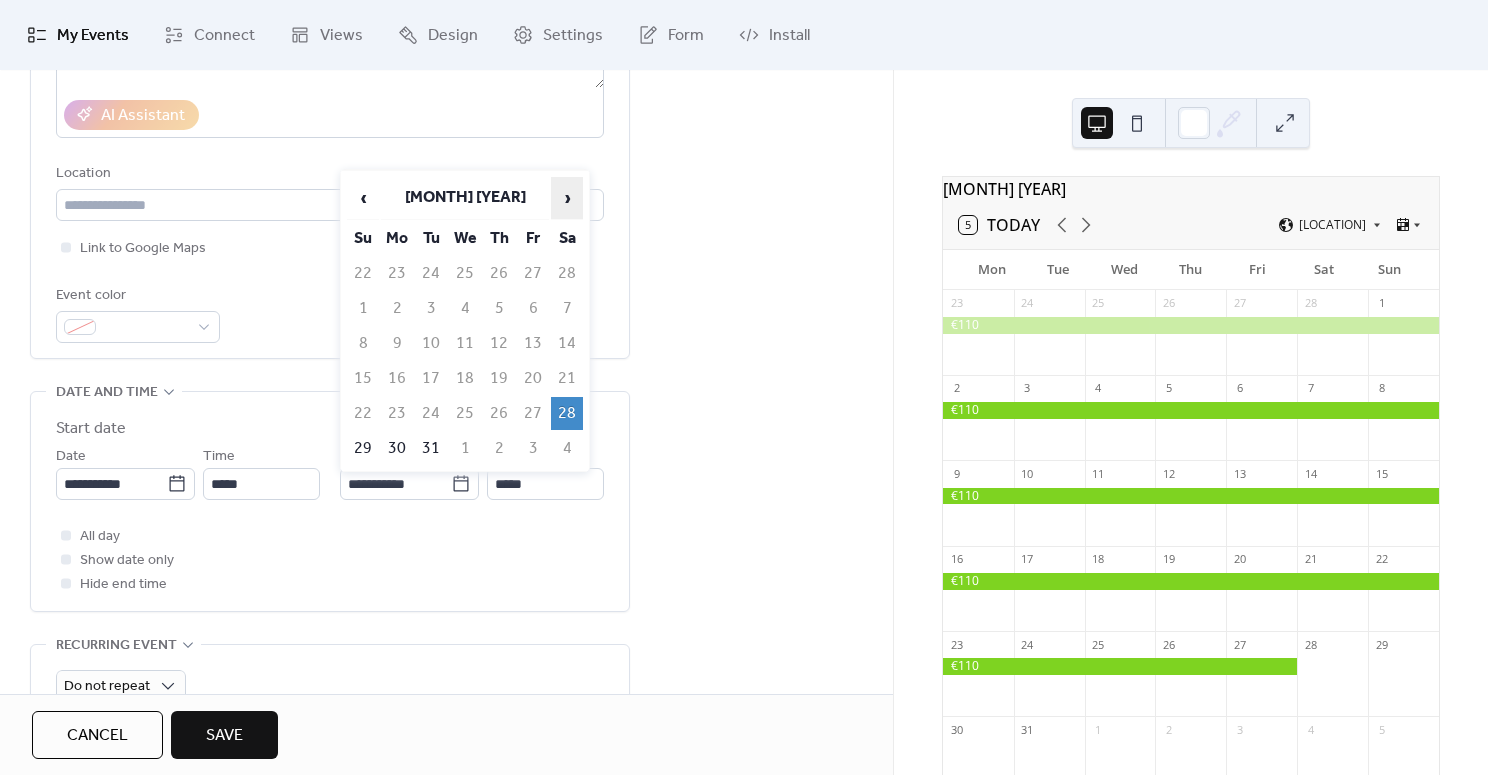 click on "›" at bounding box center (567, 198) 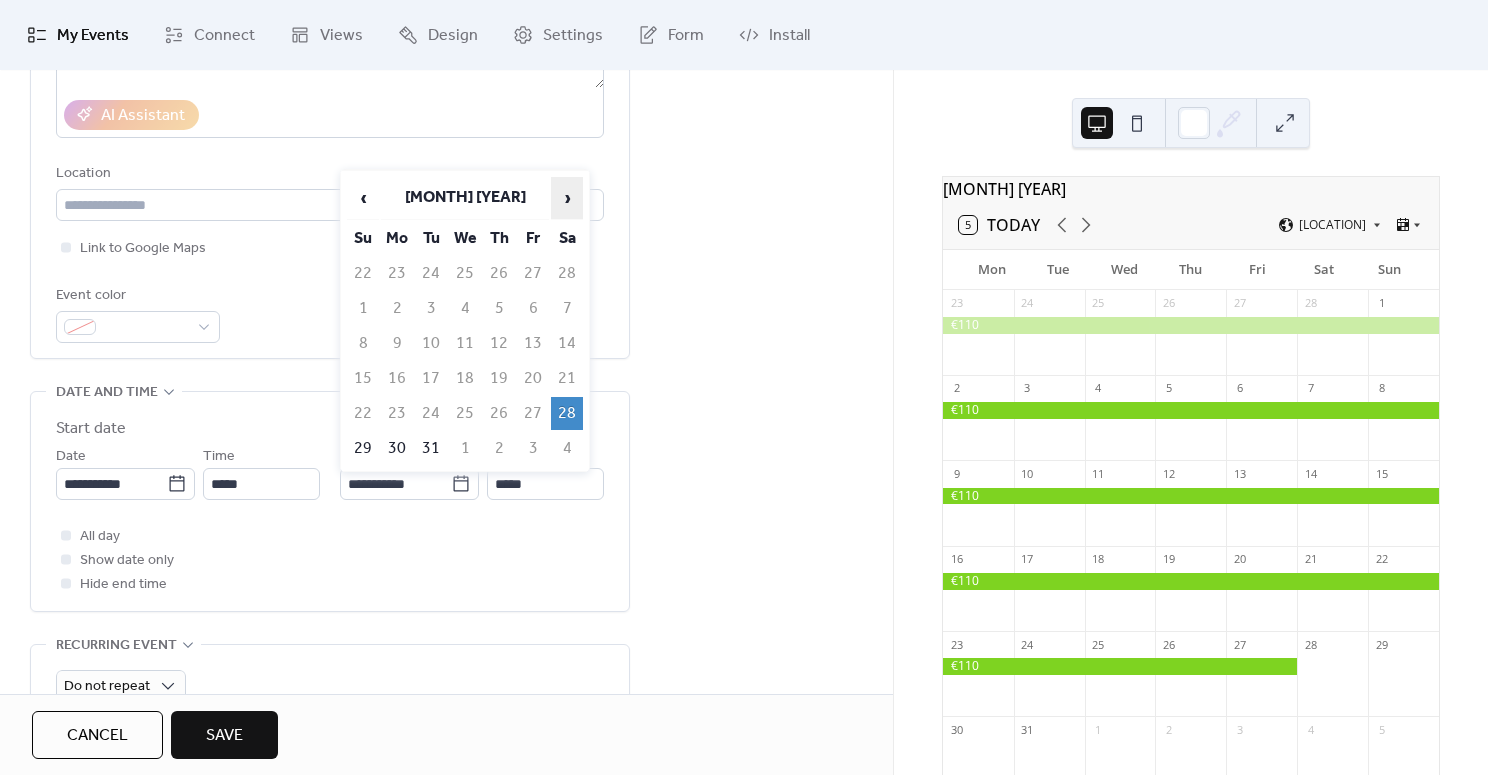 click on "›" at bounding box center [567, 198] 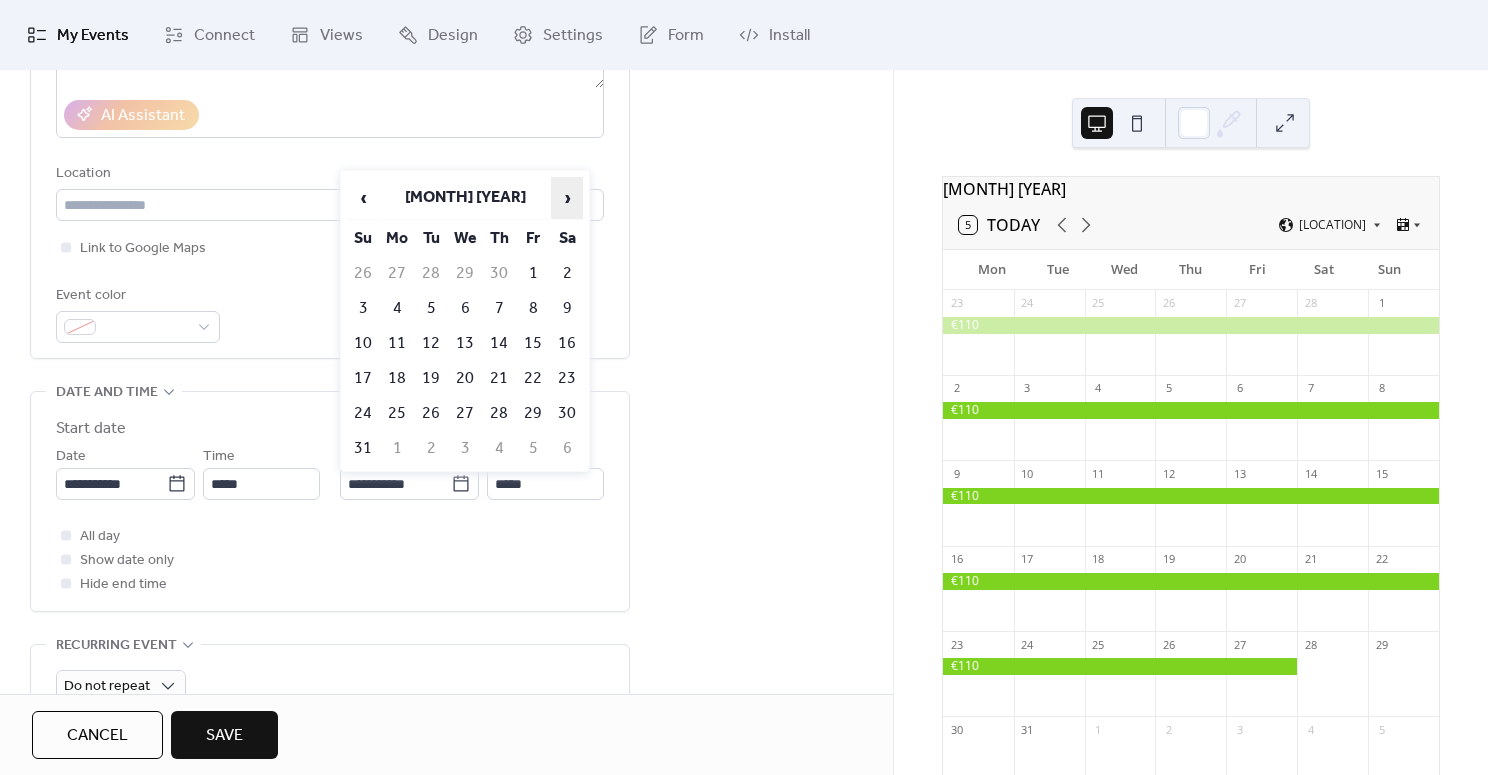 click on "›" at bounding box center (567, 198) 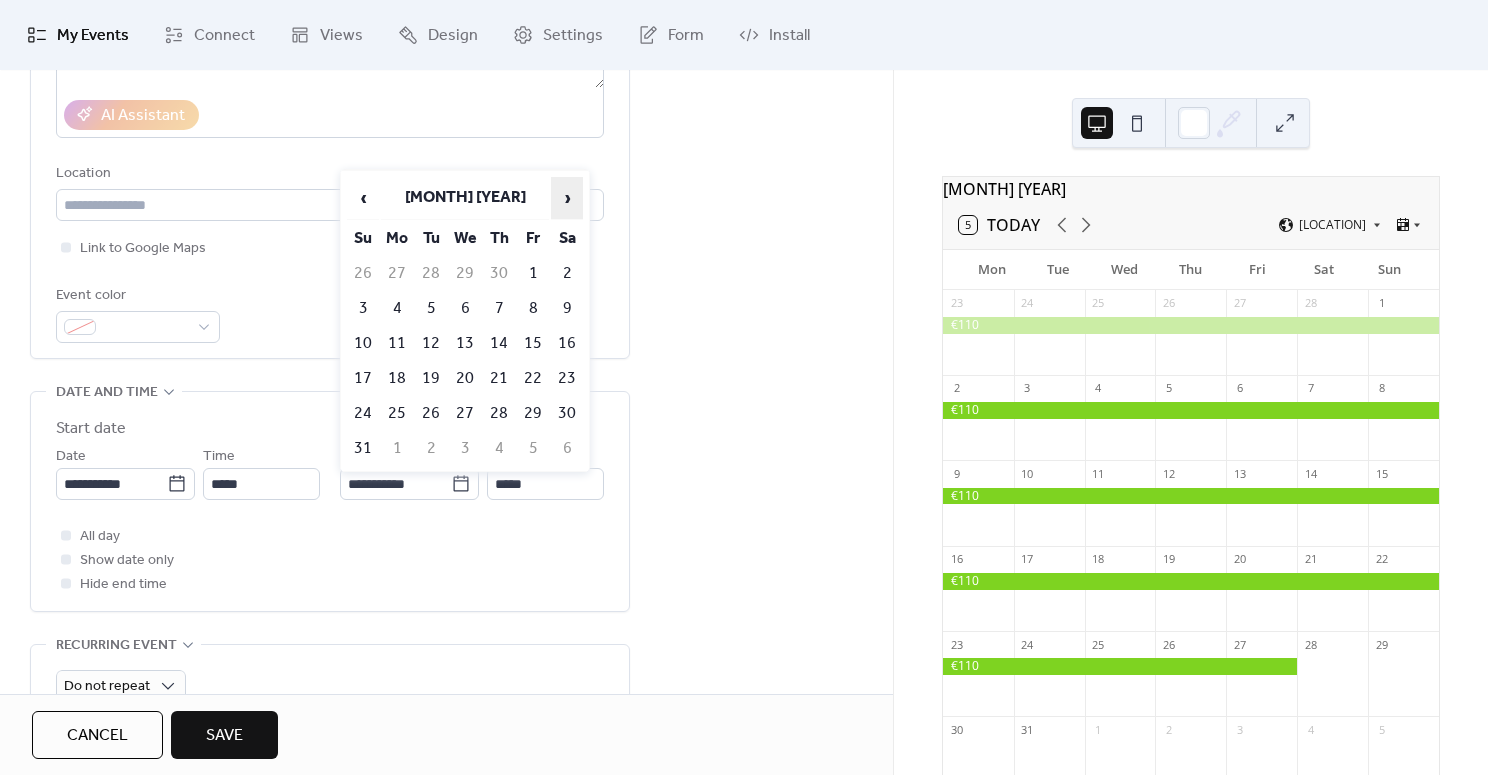 click on "›" at bounding box center (567, 198) 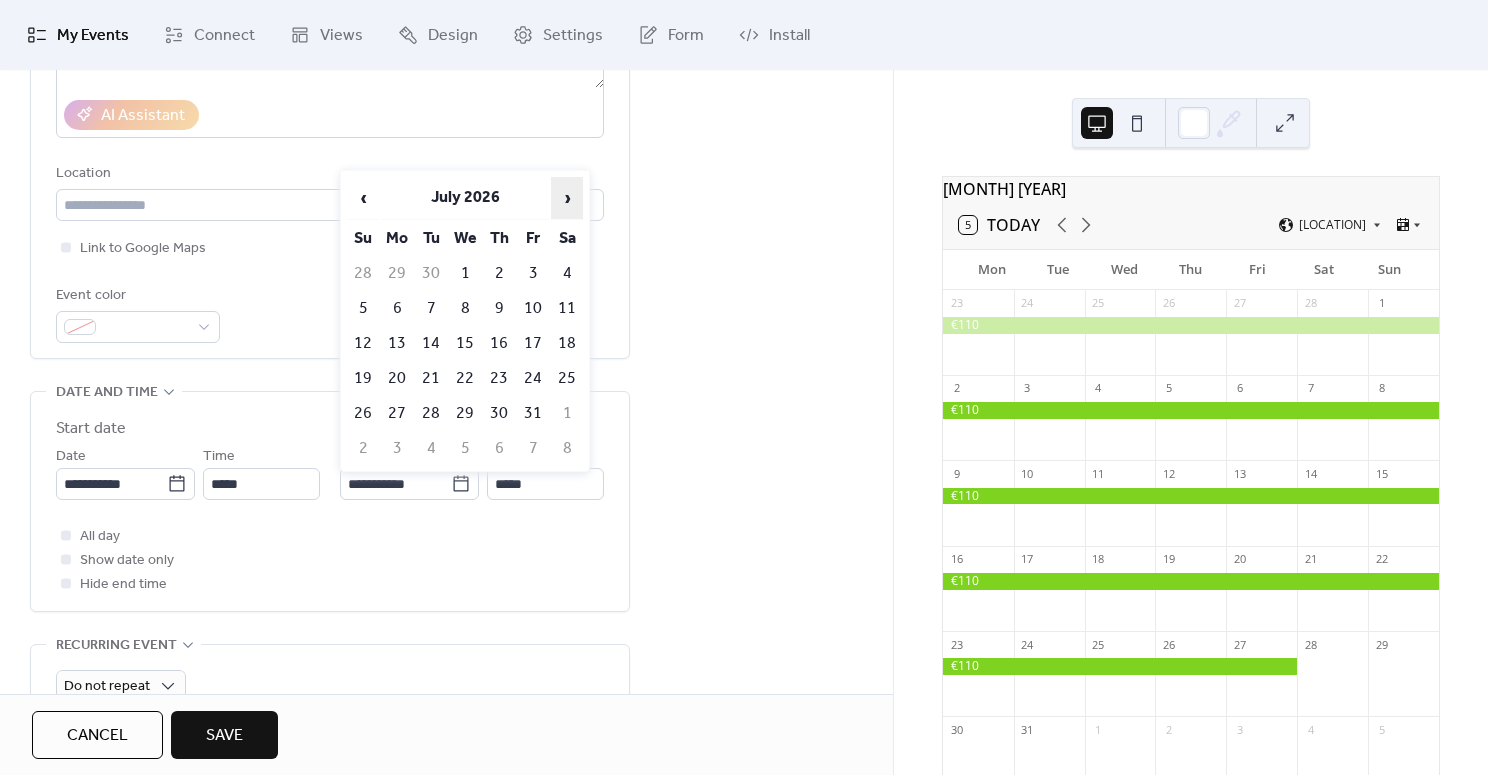 click on "›" at bounding box center [567, 198] 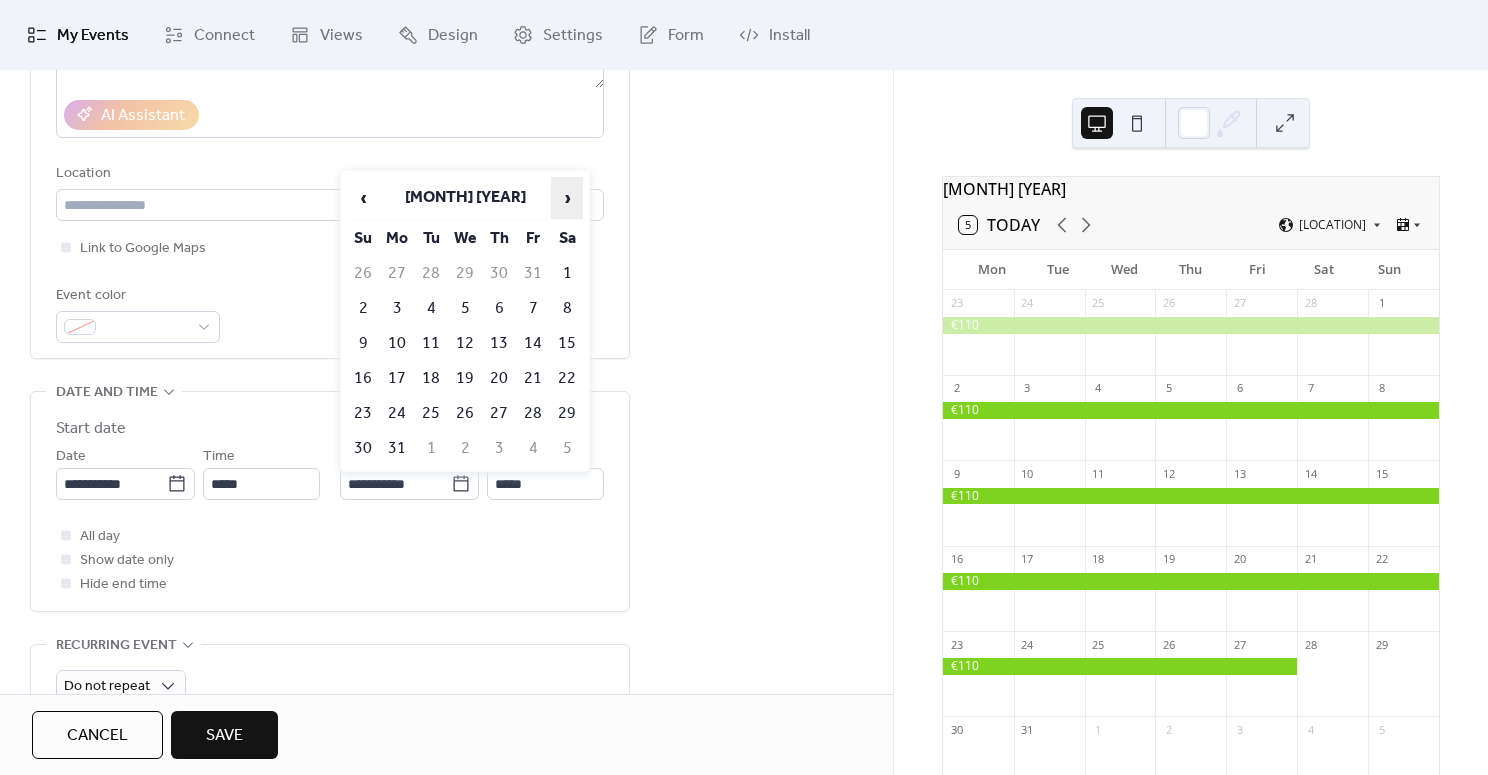 click on "›" at bounding box center (567, 198) 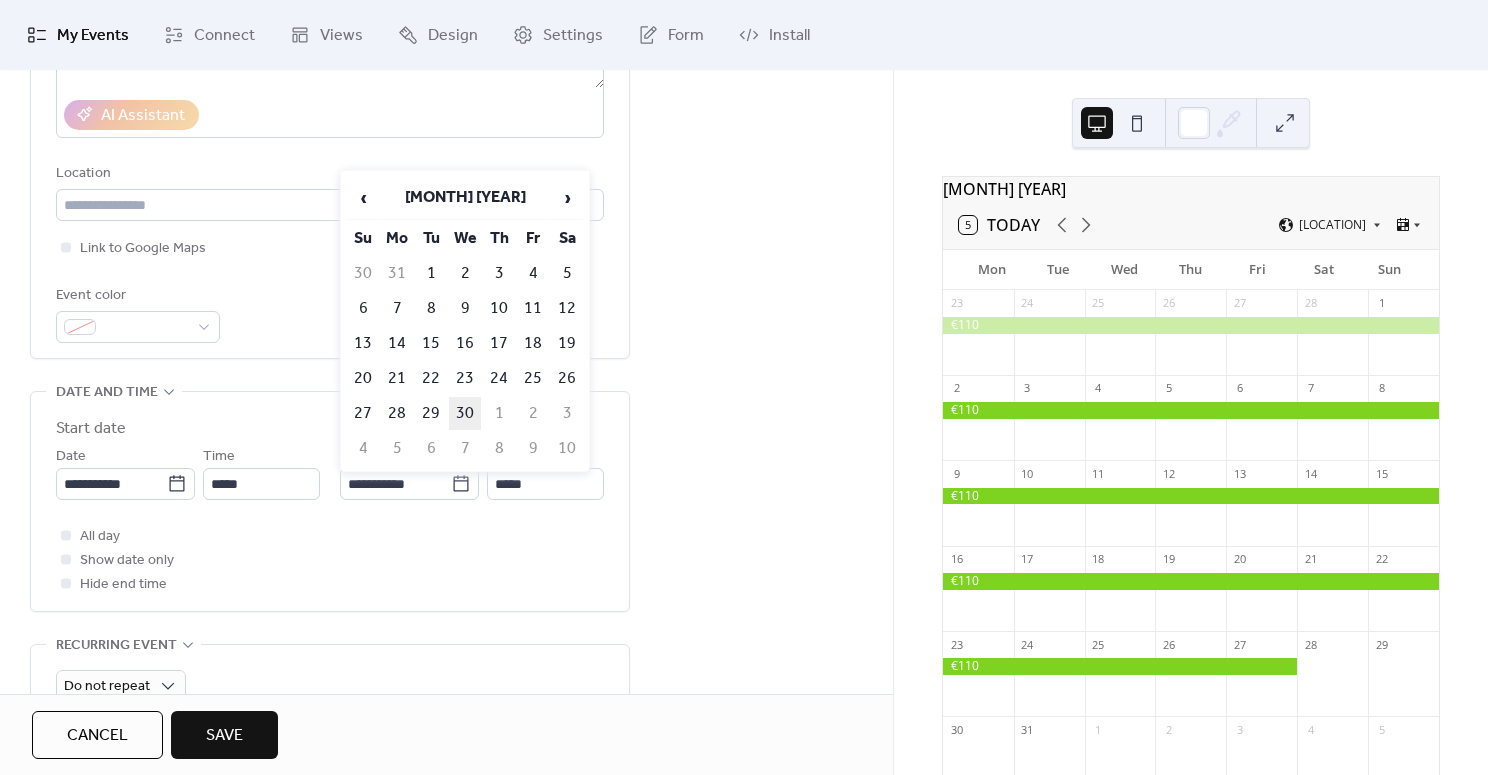click on "30" at bounding box center (465, 413) 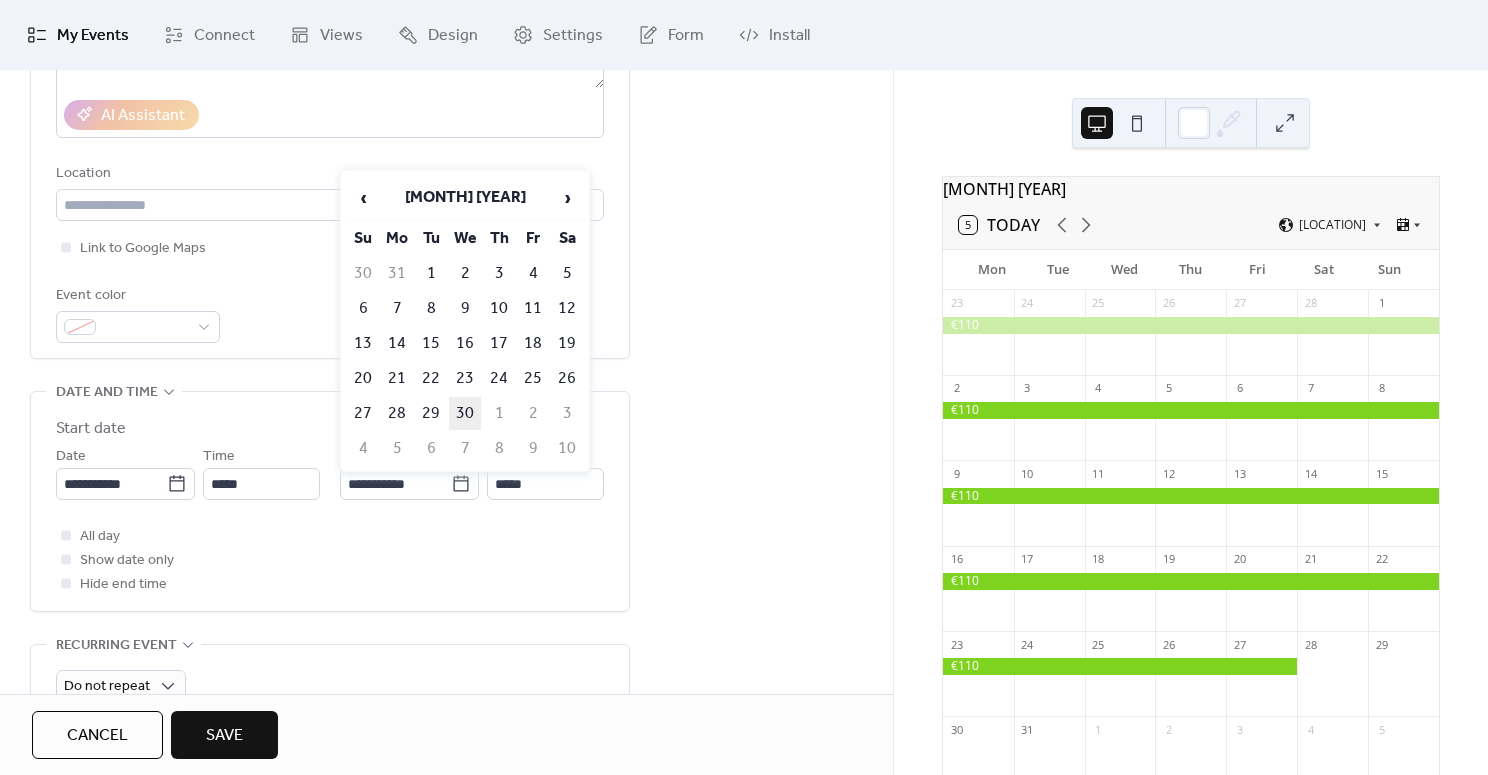 type on "**********" 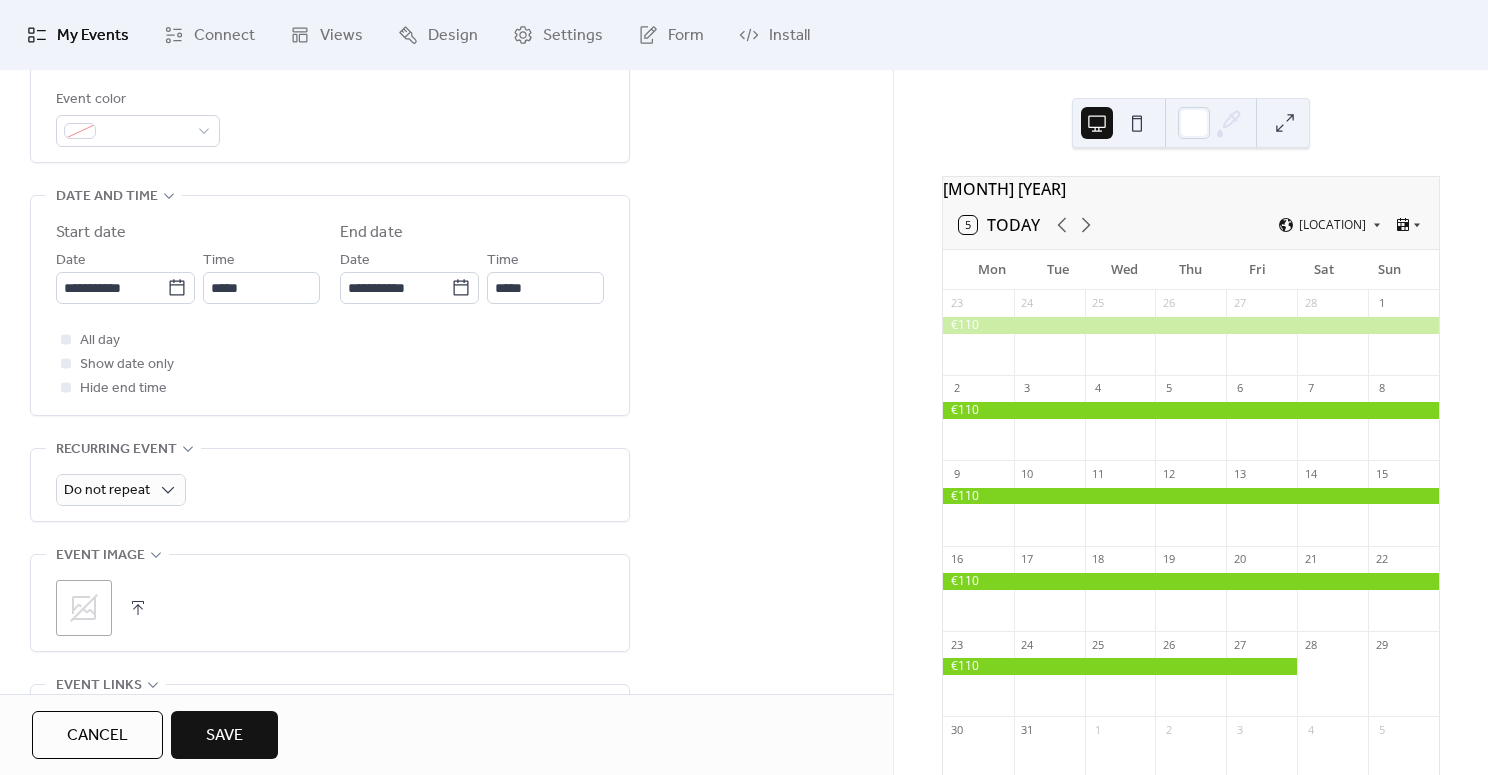scroll, scrollTop: 145, scrollLeft: 0, axis: vertical 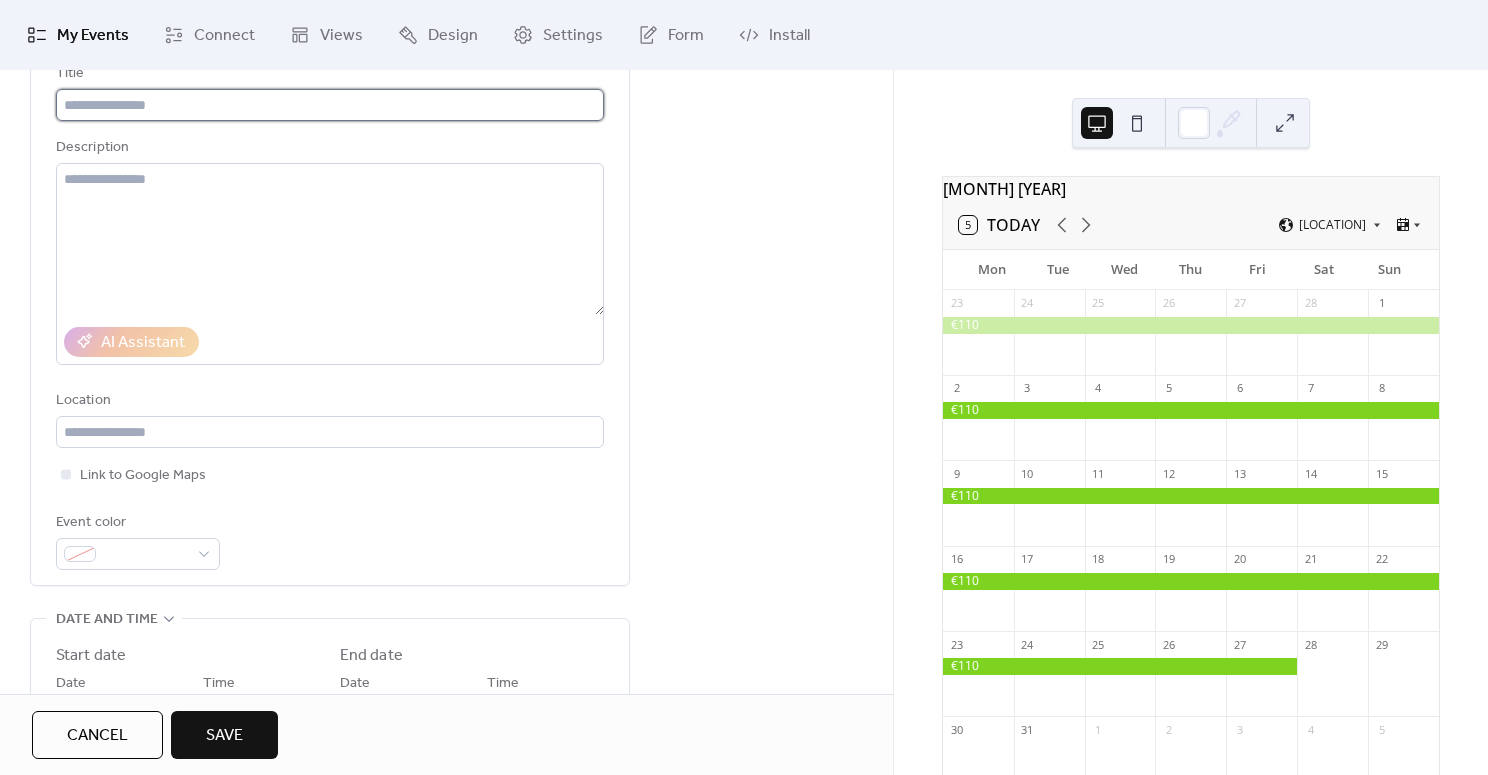 click at bounding box center [330, 105] 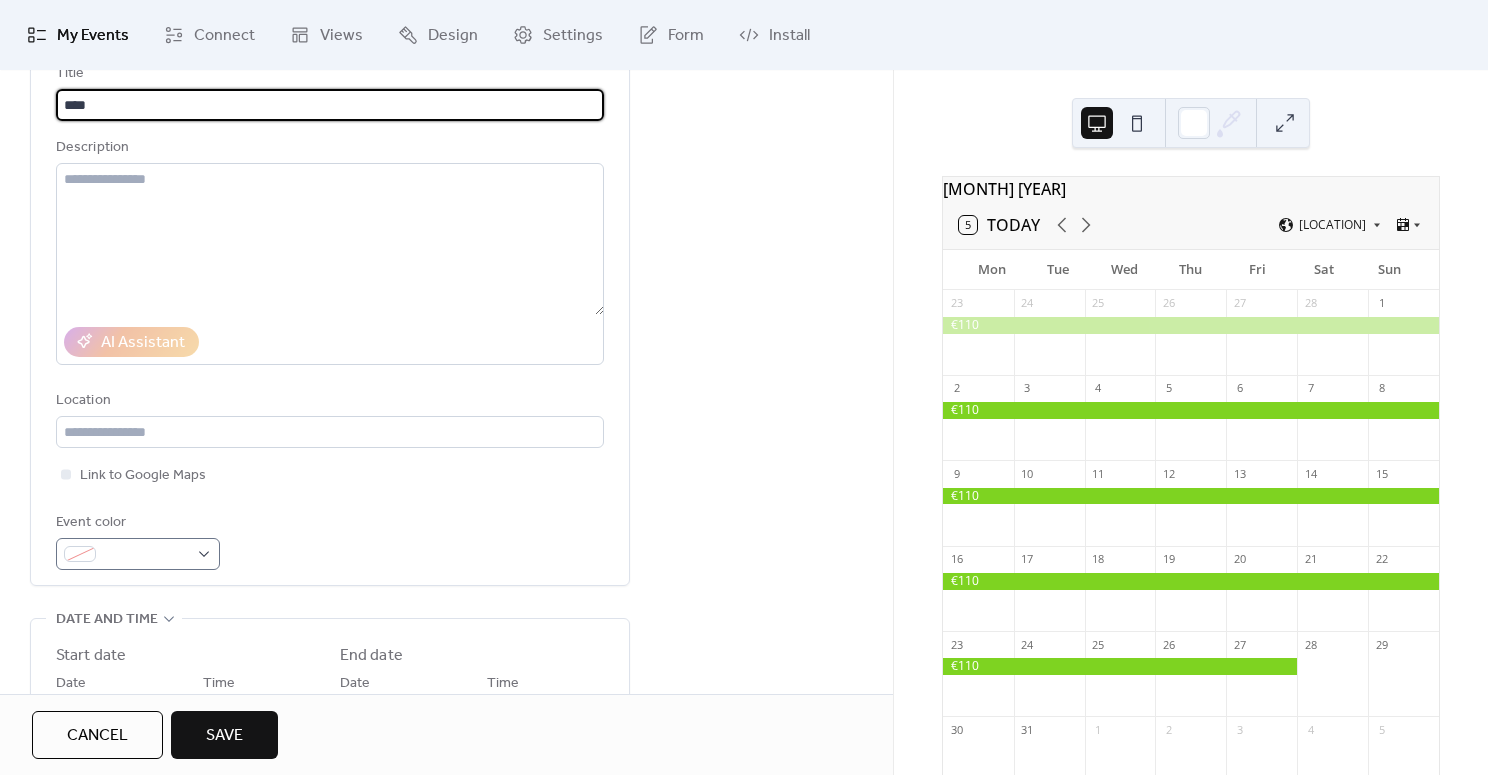 type on "****" 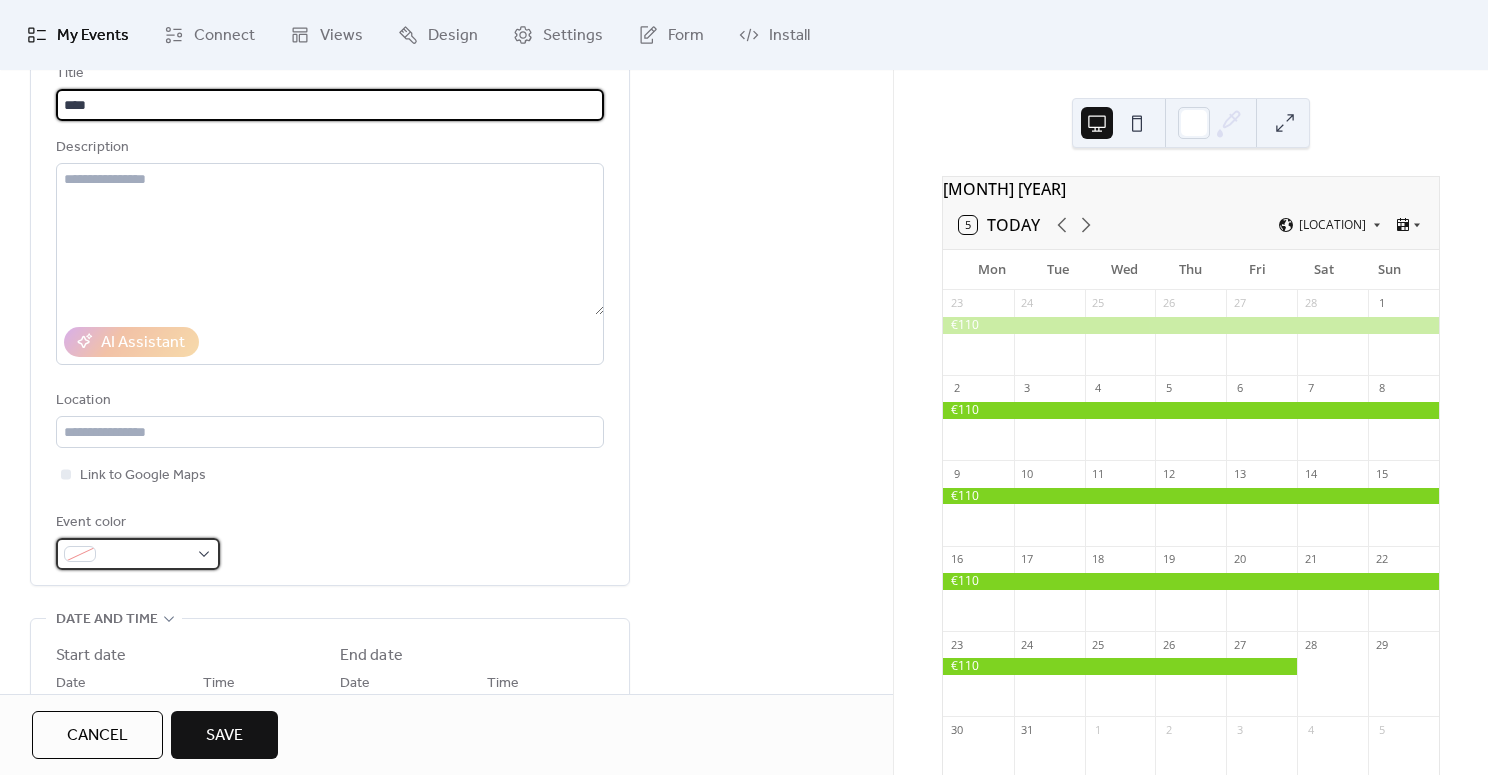 click at bounding box center [146, 555] 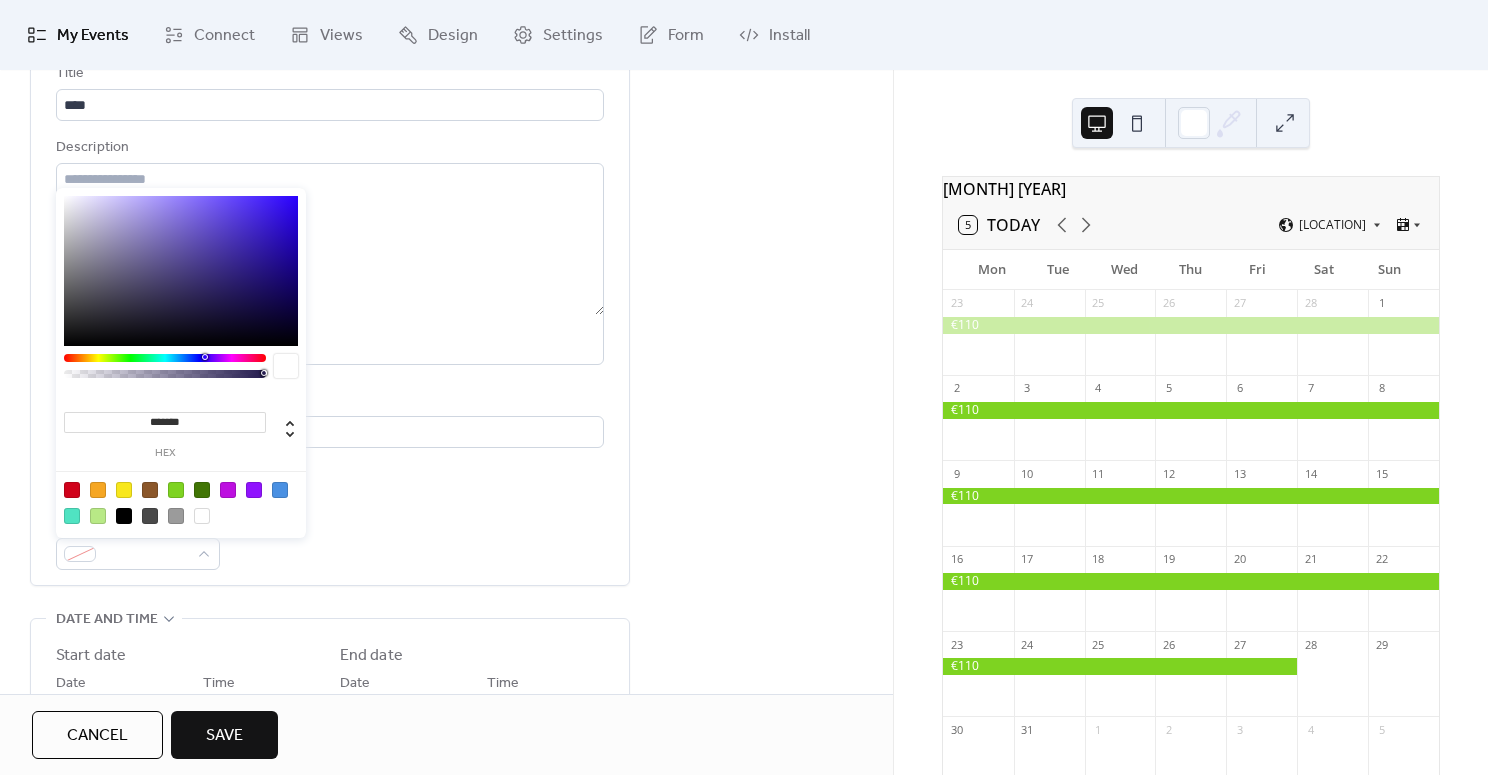 click at bounding box center [176, 490] 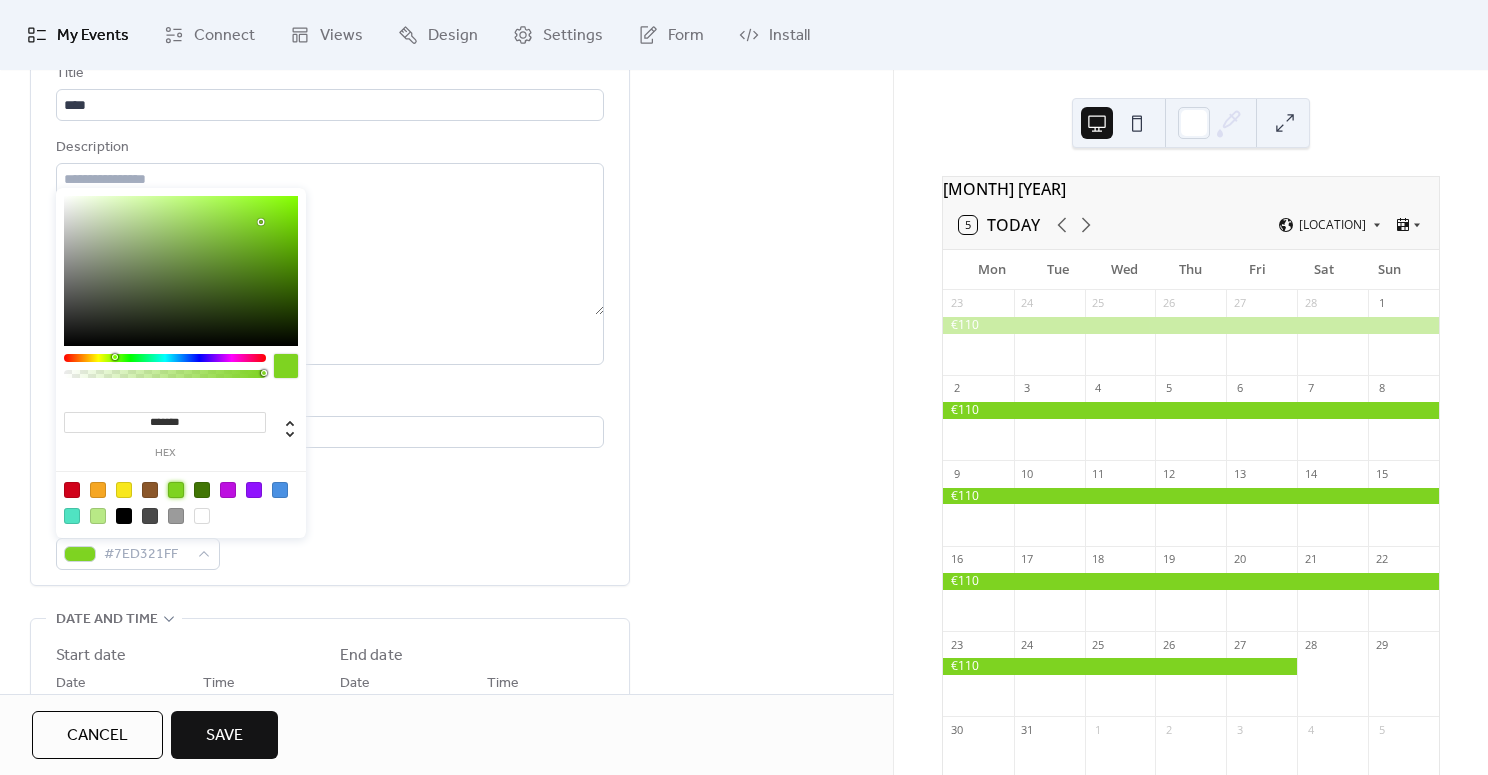 click on "Save" at bounding box center (224, 735) 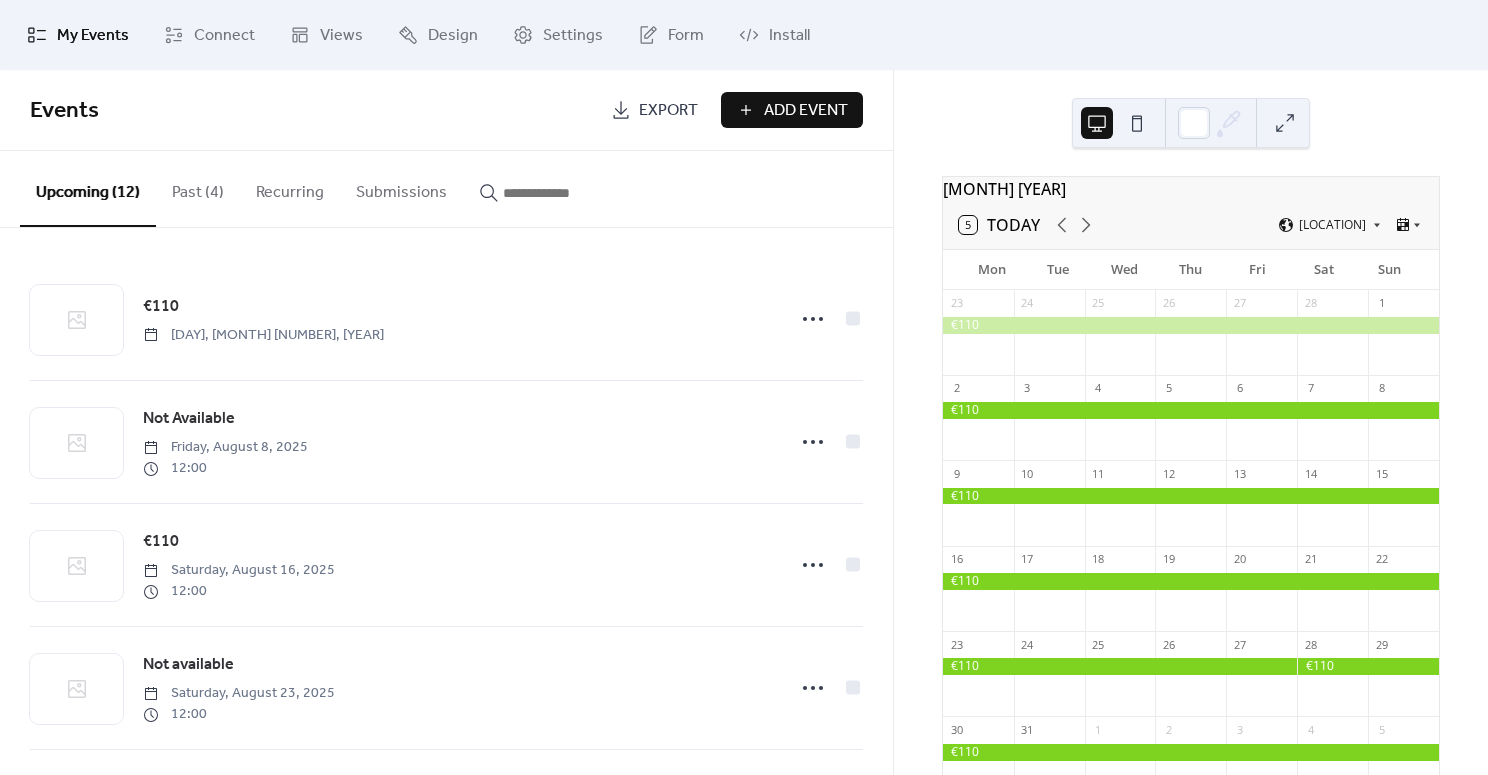 click on "My Events Connect Views Design Settings Form Install" at bounding box center [744, 35] 